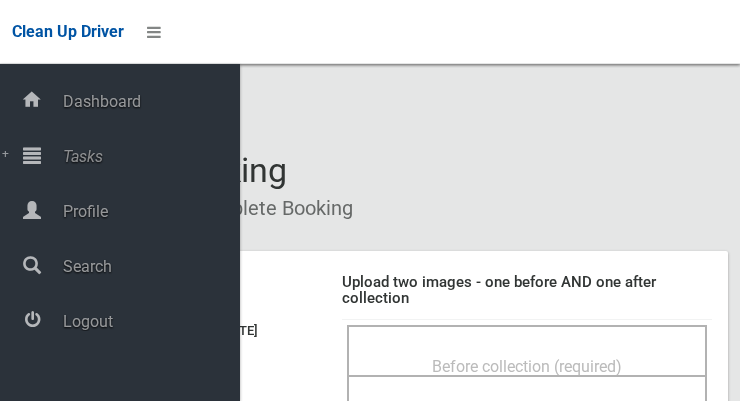 scroll, scrollTop: 0, scrollLeft: 0, axis: both 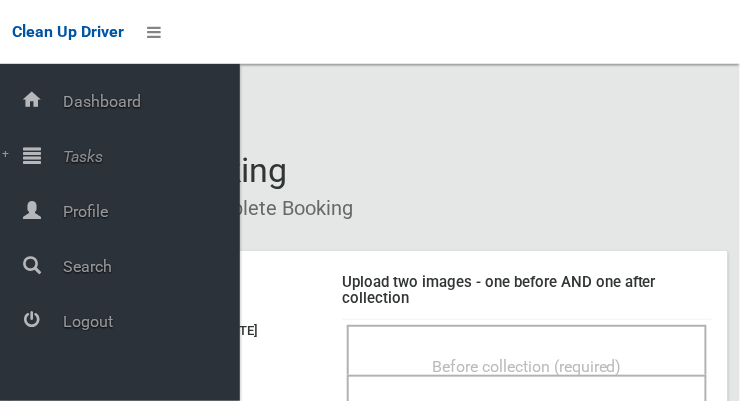 click on "Profile" at bounding box center (148, 211) 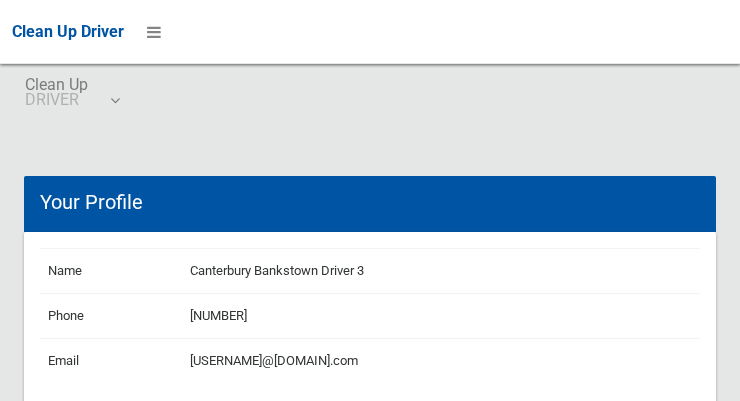 scroll, scrollTop: 0, scrollLeft: 0, axis: both 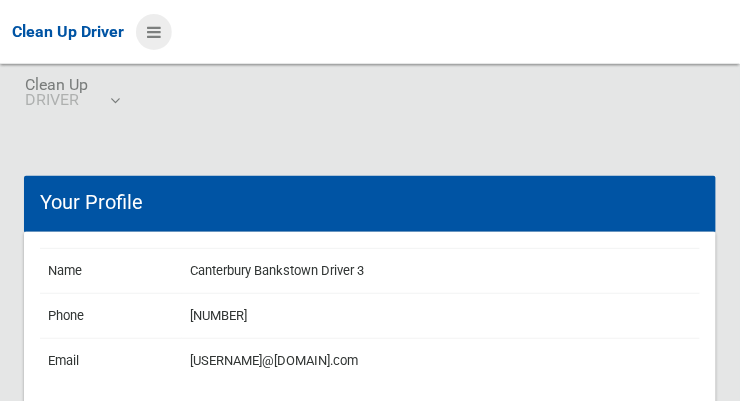 click at bounding box center [154, 32] 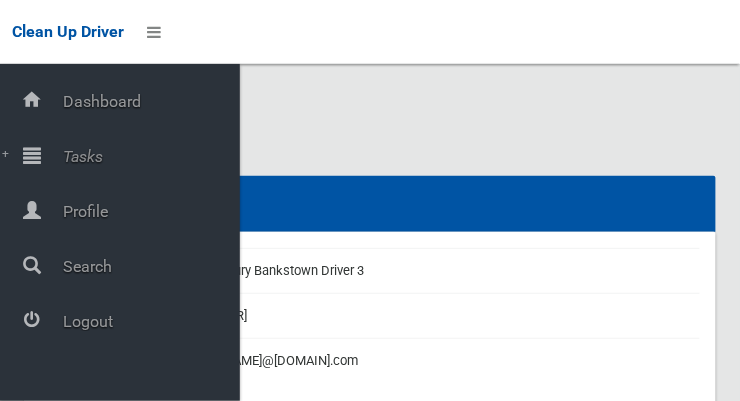 click on "Tasks" at bounding box center [148, 156] 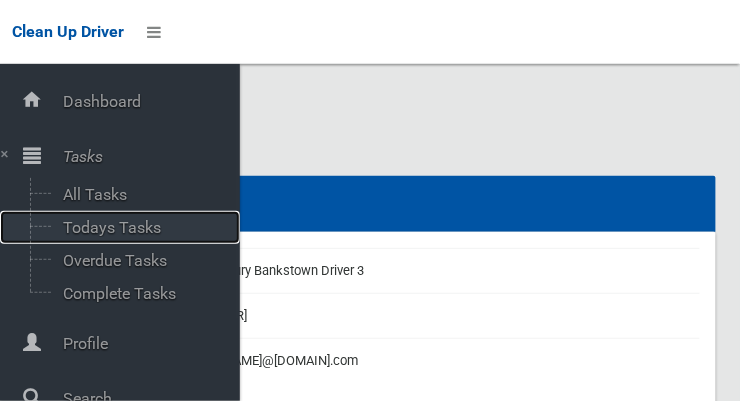 click on "Todays Tasks" at bounding box center [140, 227] 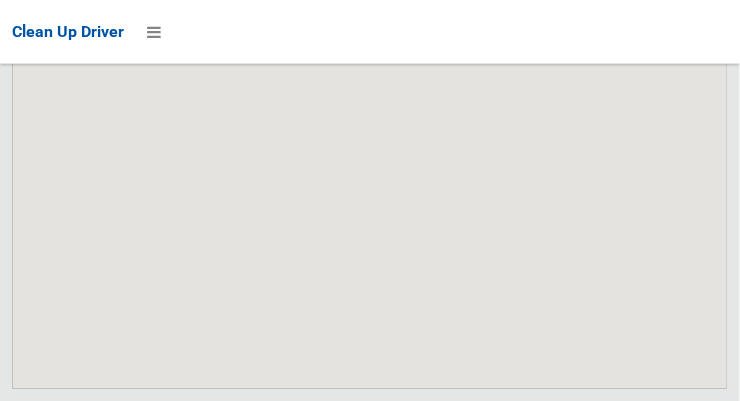 scroll, scrollTop: 16473, scrollLeft: 0, axis: vertical 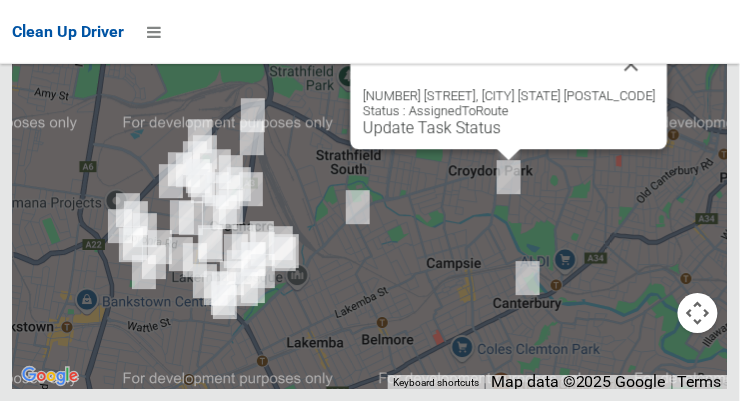 click on "Update Task Status" at bounding box center (432, 127) 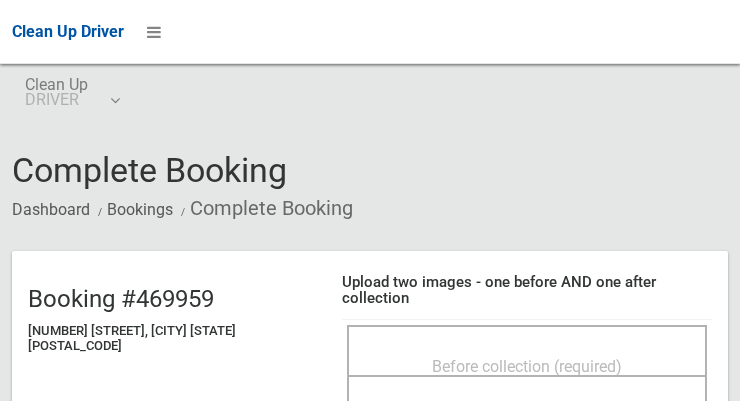 scroll, scrollTop: 0, scrollLeft: 0, axis: both 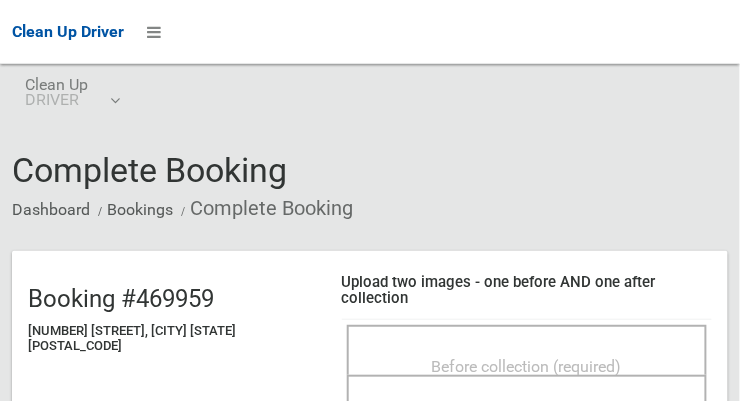 click on "Before collection (required)" at bounding box center (527, 366) 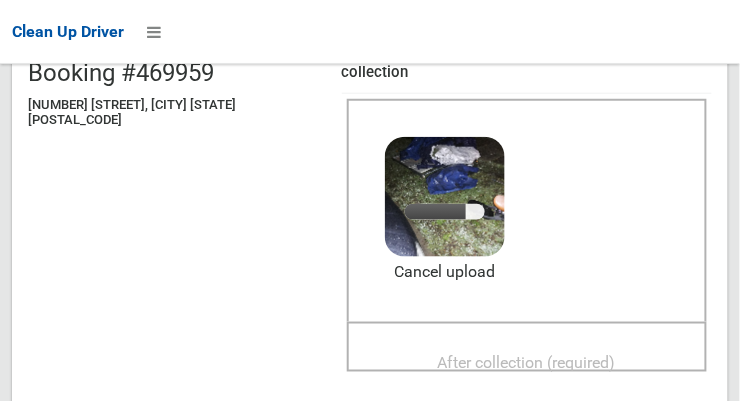 scroll, scrollTop: 263, scrollLeft: 0, axis: vertical 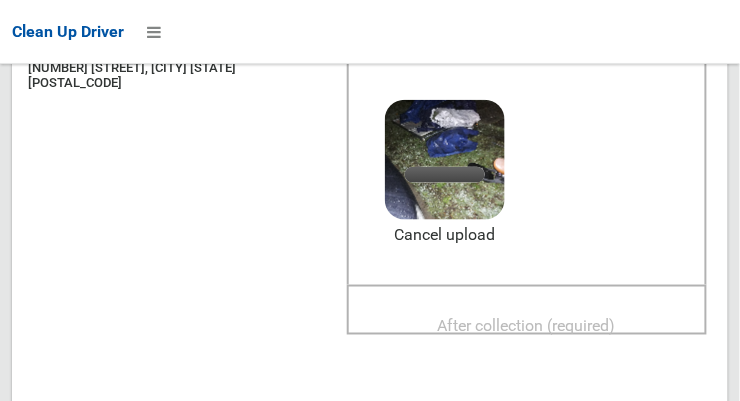 click on "After collection (required)" at bounding box center (527, 326) 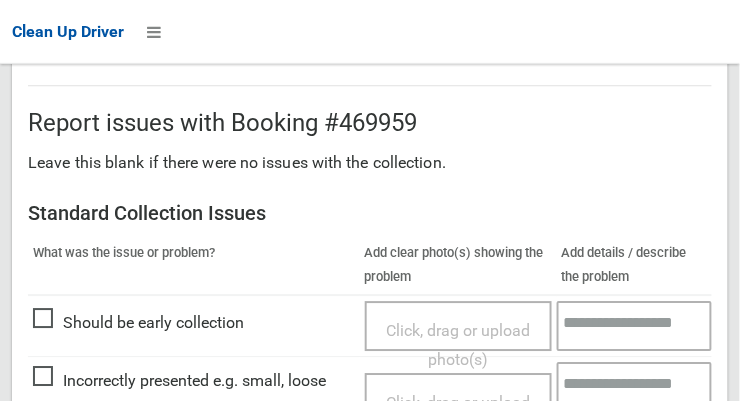 scroll, scrollTop: 1808, scrollLeft: 0, axis: vertical 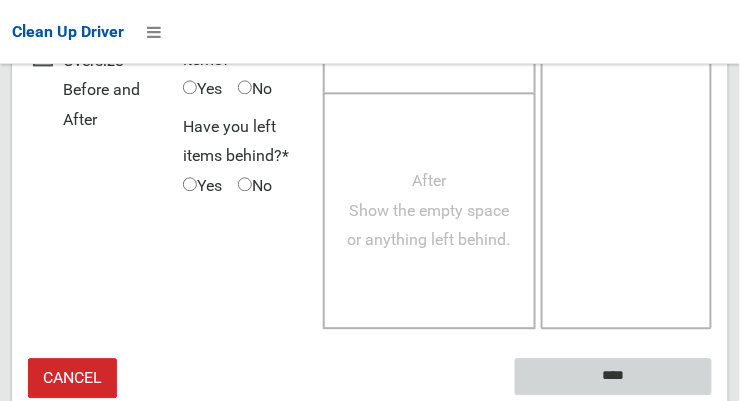 click on "****" at bounding box center [613, 376] 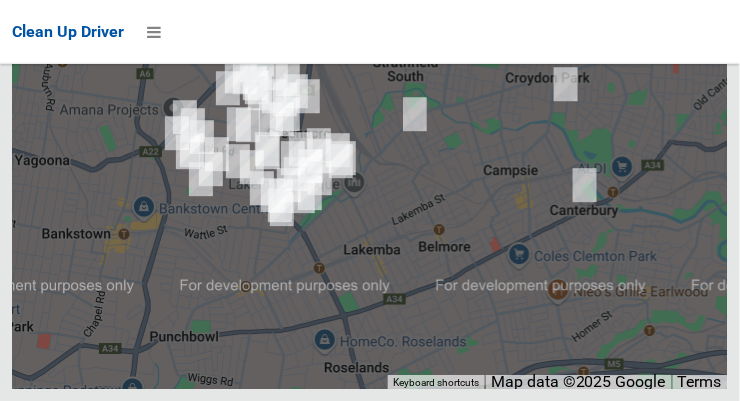 scroll, scrollTop: 16473, scrollLeft: 0, axis: vertical 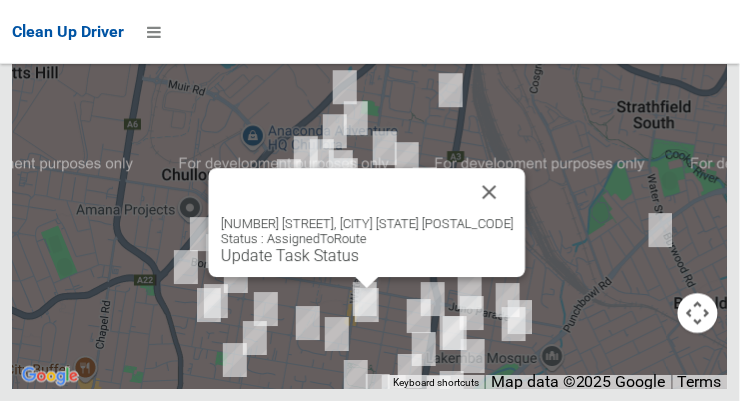 click on "Update Task Status" at bounding box center (290, 255) 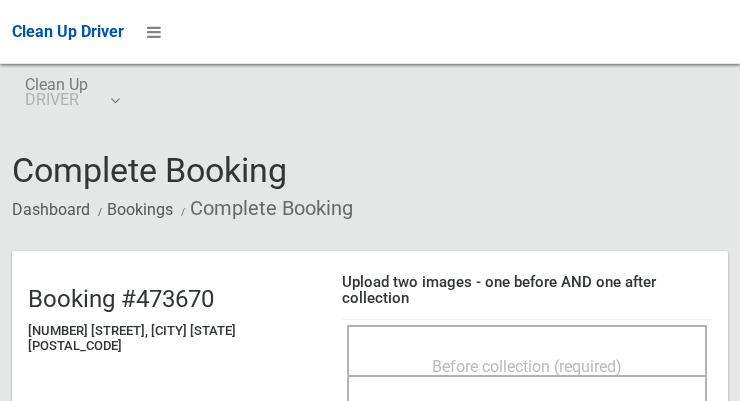 scroll, scrollTop: 0, scrollLeft: 0, axis: both 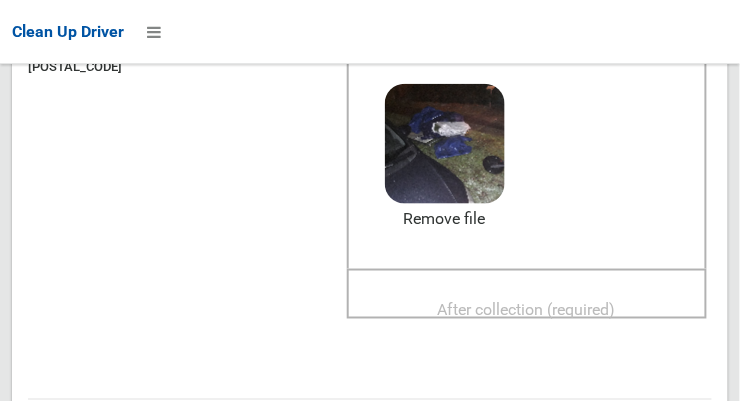 click on "After collection (required)" at bounding box center [527, 310] 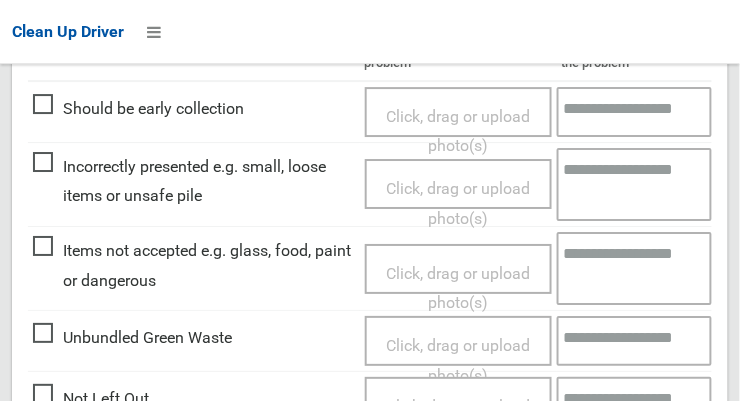scroll, scrollTop: 973, scrollLeft: 0, axis: vertical 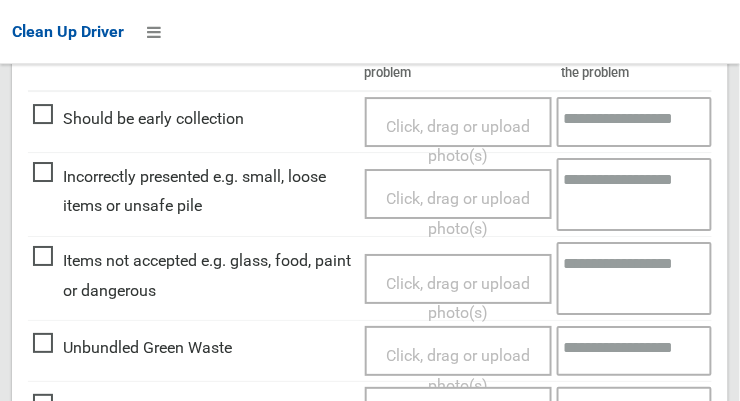 click on "Items not accepted e.g. glass, food, paint or dangerous" at bounding box center [194, 275] 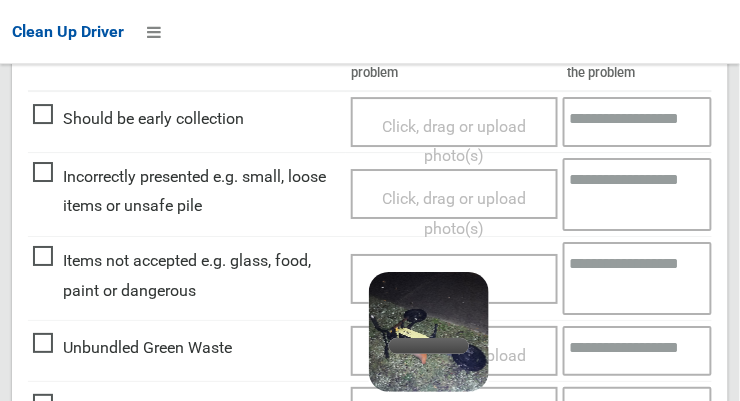 click at bounding box center (638, 278) 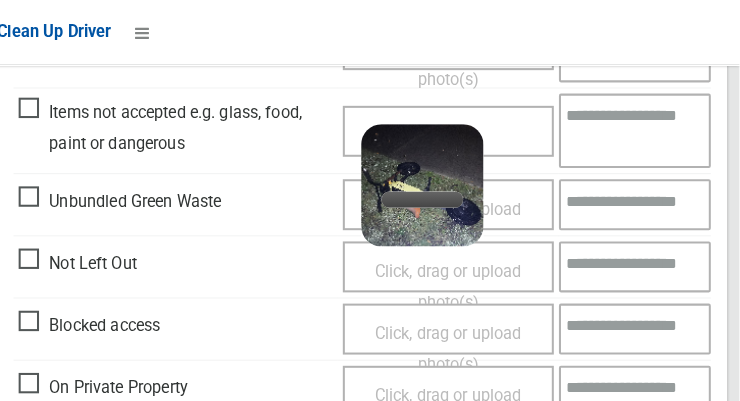 scroll, scrollTop: 1123, scrollLeft: 0, axis: vertical 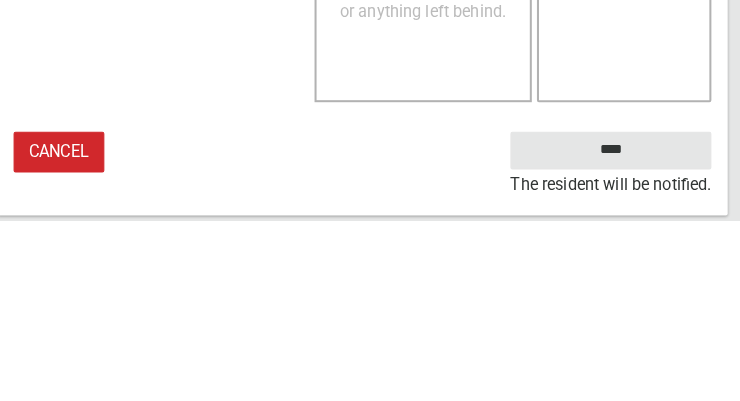 type on "*******" 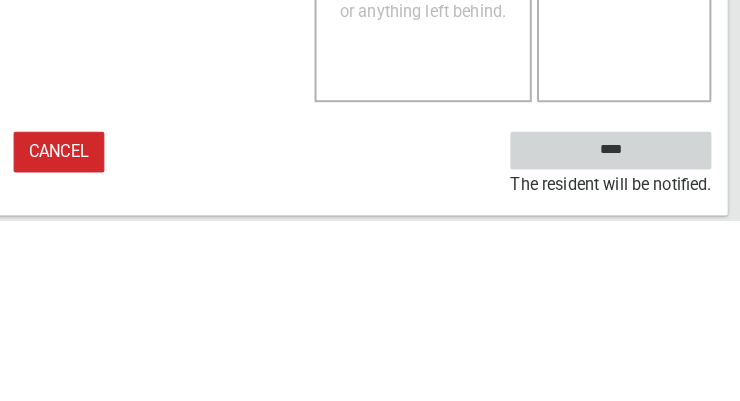click on "****" at bounding box center [613, 332] 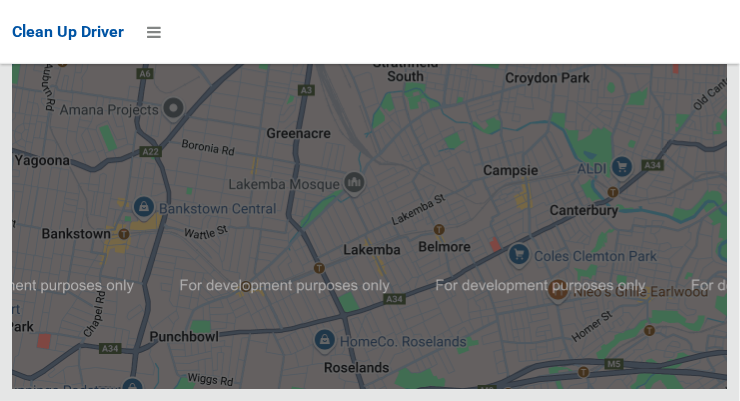 scroll, scrollTop: 15160, scrollLeft: 0, axis: vertical 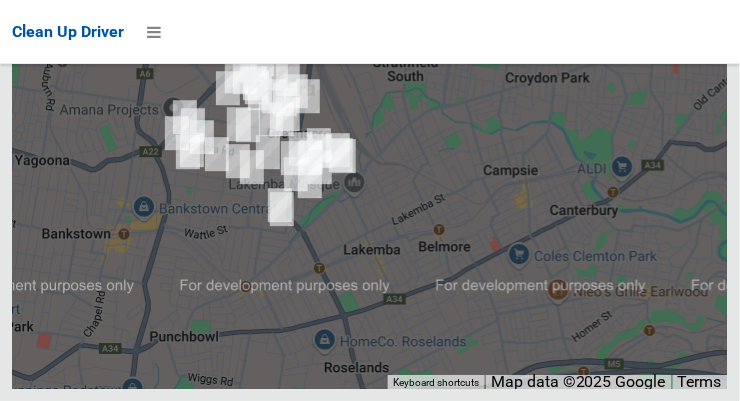 click on "Actions" at bounding box center (790, -881) 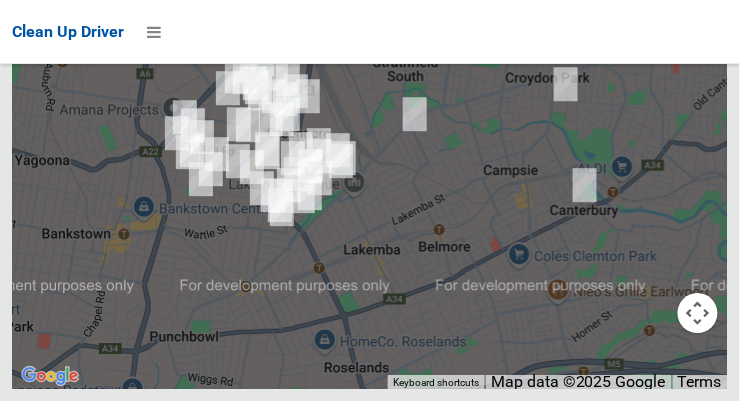 click on "Undo Collection Problems" at bounding box center [718, -836] 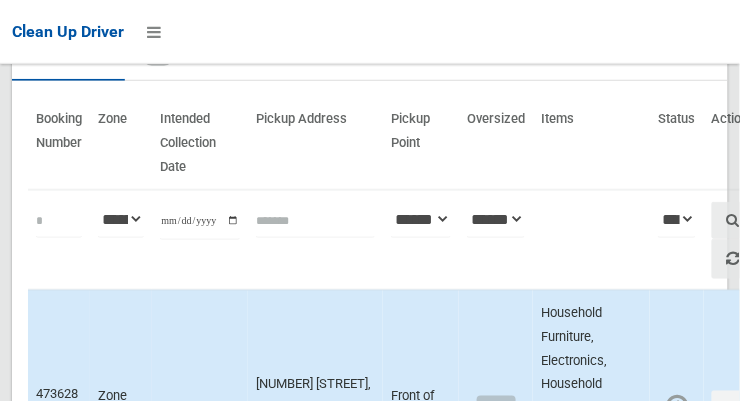 scroll, scrollTop: 0, scrollLeft: 0, axis: both 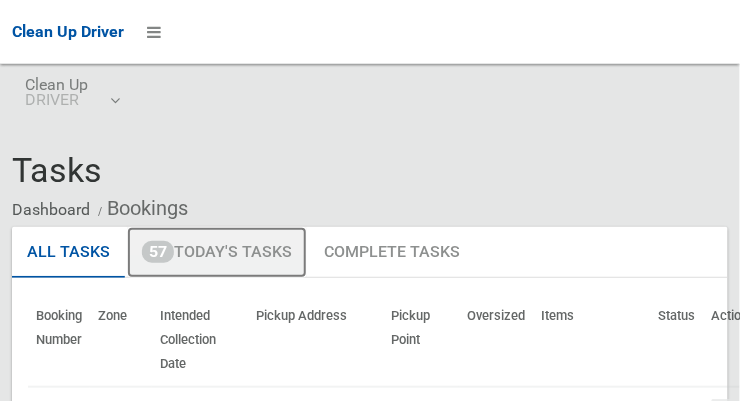 click on "57
Today's Tasks" at bounding box center [217, 253] 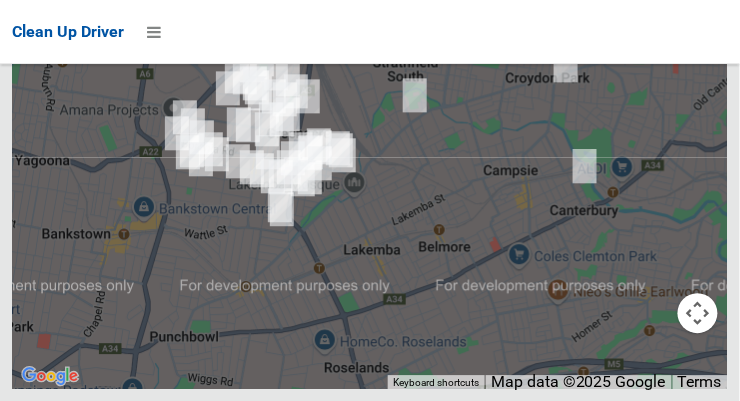 scroll, scrollTop: 15189, scrollLeft: 0, axis: vertical 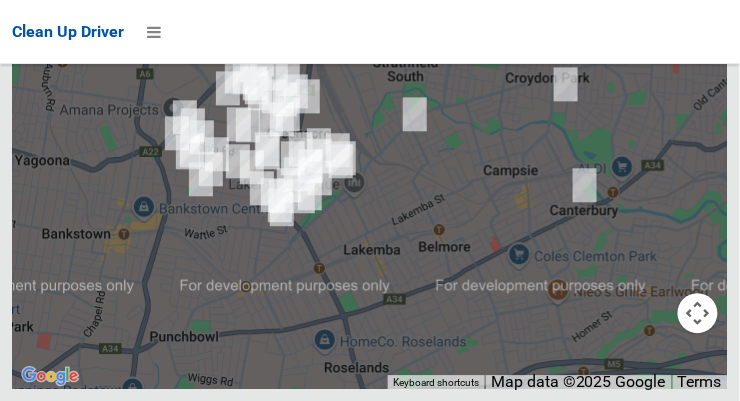 click on "Actions" at bounding box center [800, -881] 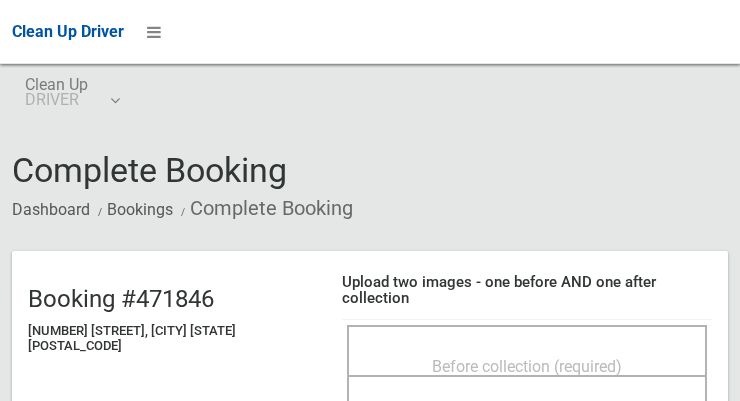 scroll, scrollTop: 0, scrollLeft: 0, axis: both 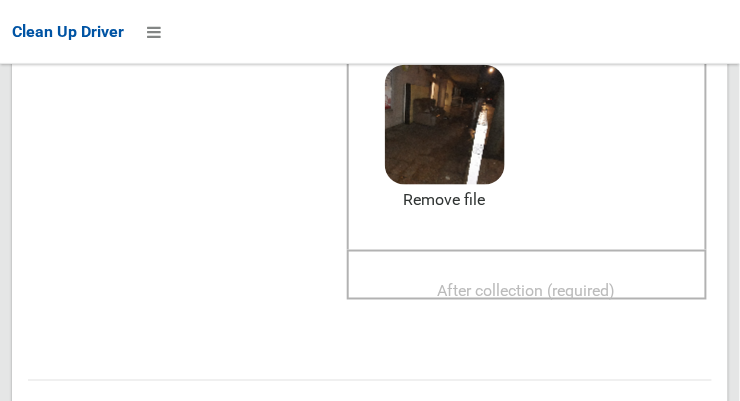 click on "After collection (required)" at bounding box center (527, 291) 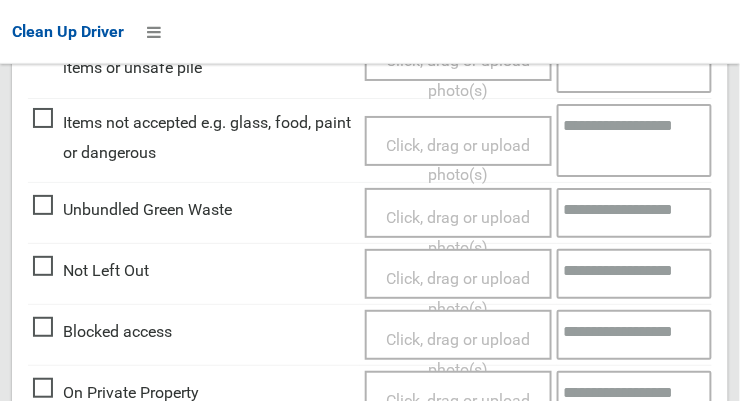 scroll, scrollTop: 1204, scrollLeft: 0, axis: vertical 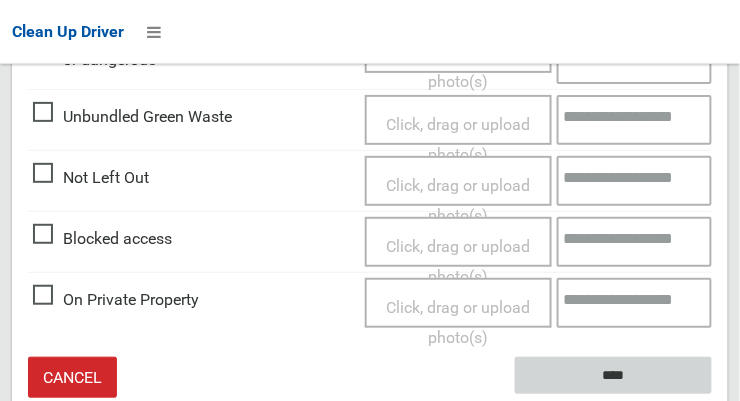 click on "****" at bounding box center [613, 375] 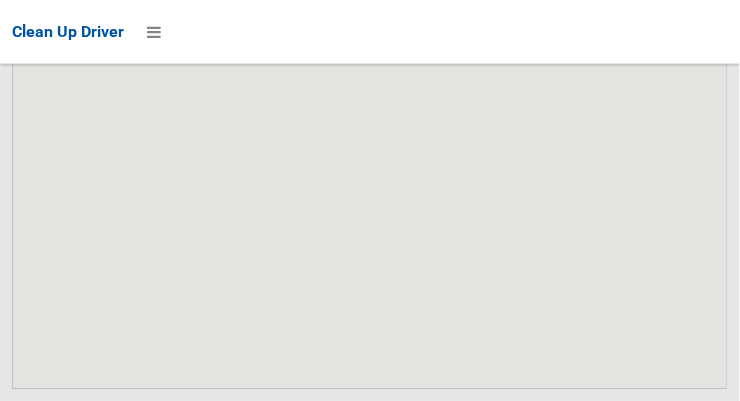 scroll, scrollTop: 16473, scrollLeft: 0, axis: vertical 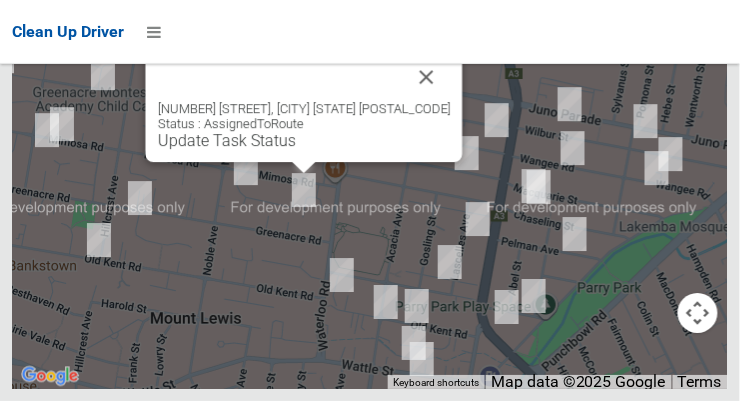 click at bounding box center [427, 77] 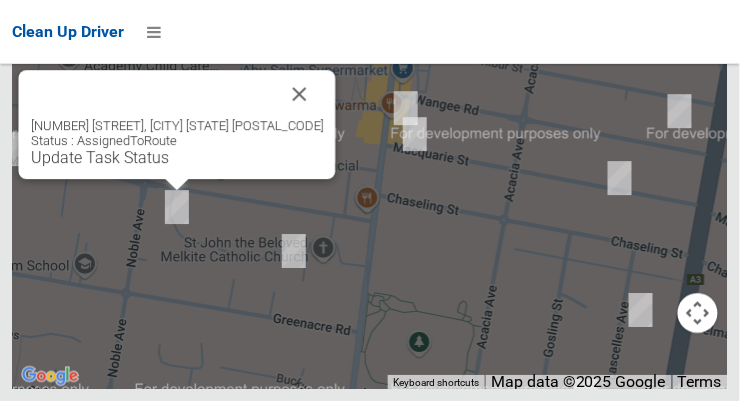 click at bounding box center (300, 94) 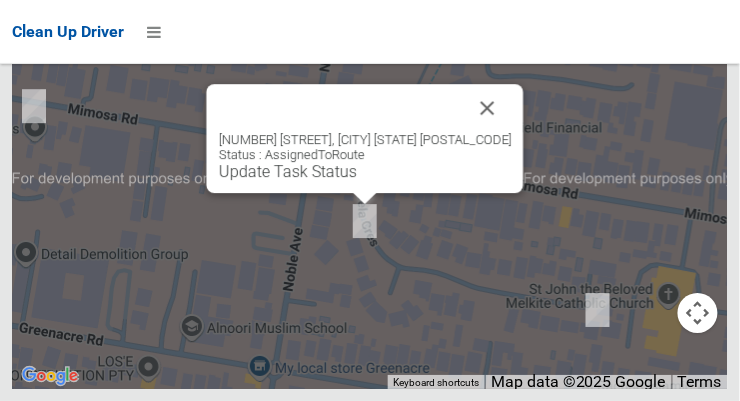 click at bounding box center (488, 108) 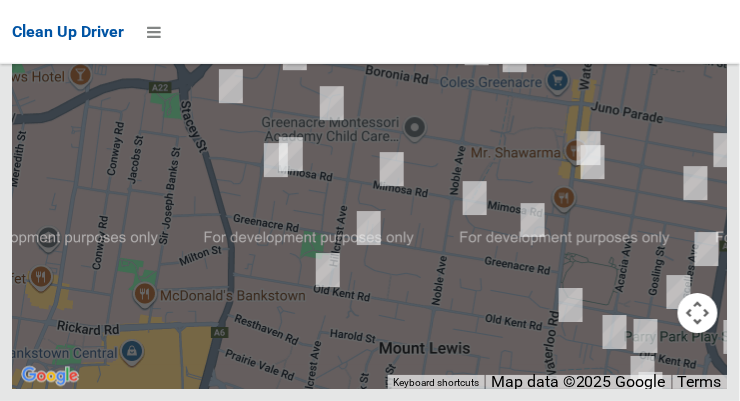 scroll, scrollTop: 16471, scrollLeft: 0, axis: vertical 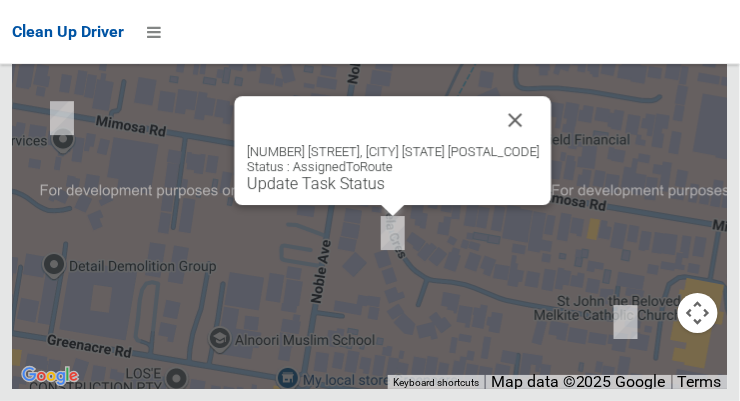 click at bounding box center [516, 120] 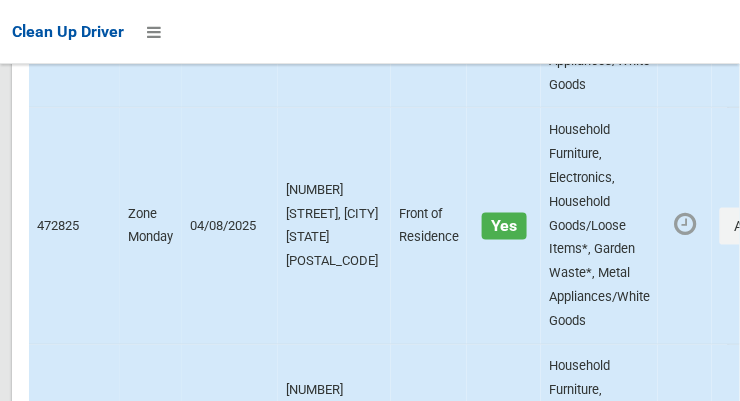 scroll, scrollTop: 9703, scrollLeft: 0, axis: vertical 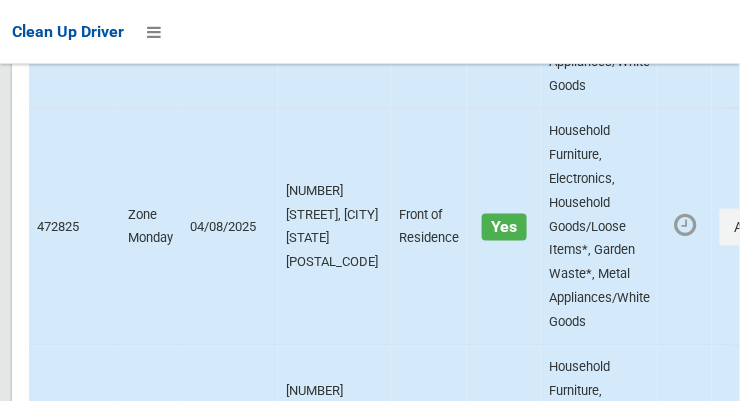 click on "Actions" at bounding box center (768, -2149) 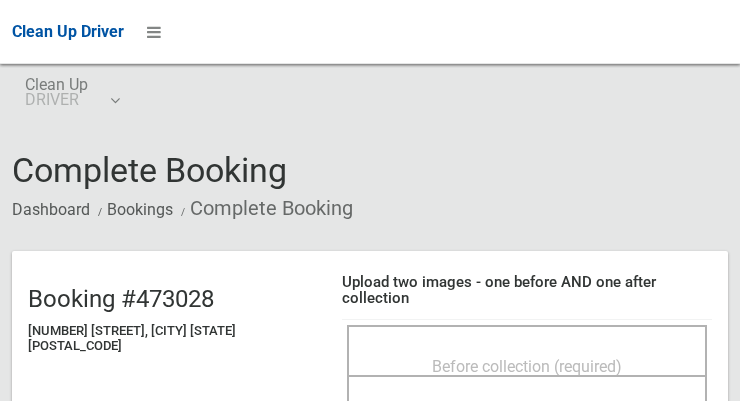click on "Before collection (required)" at bounding box center [527, 366] 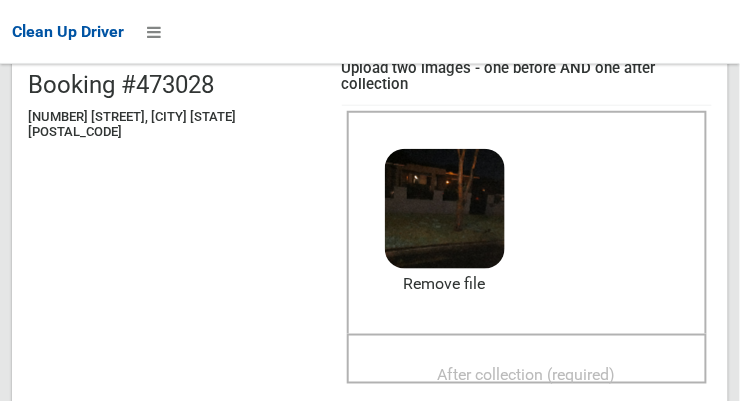 scroll, scrollTop: 213, scrollLeft: 0, axis: vertical 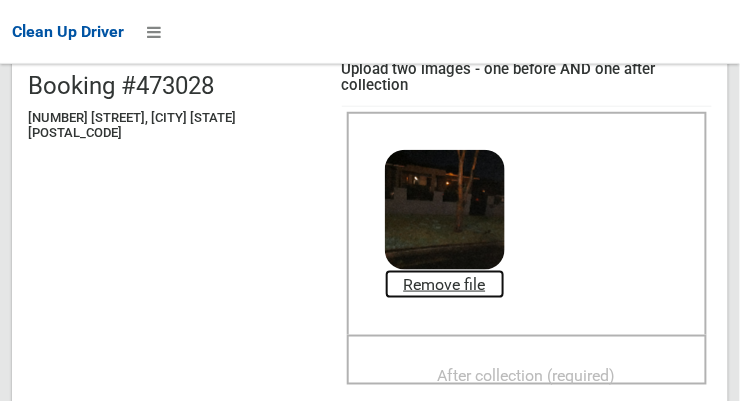 click on "Remove file" at bounding box center (445, 285) 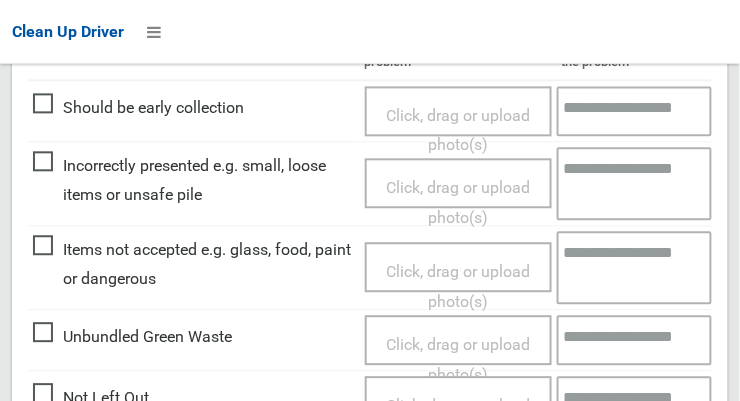 scroll, scrollTop: 633, scrollLeft: 0, axis: vertical 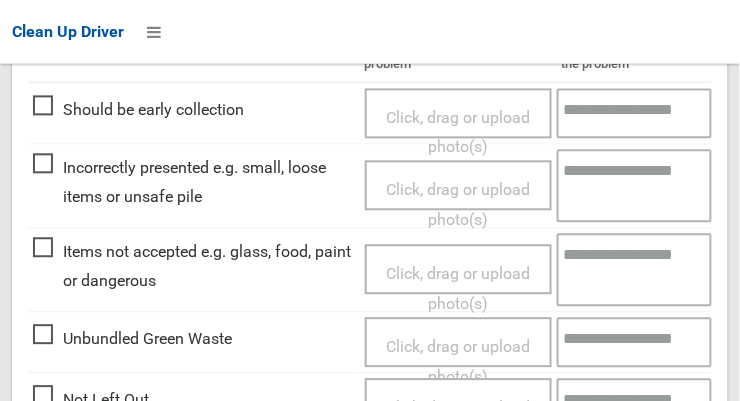 click on "Not Left Out" at bounding box center (91, 400) 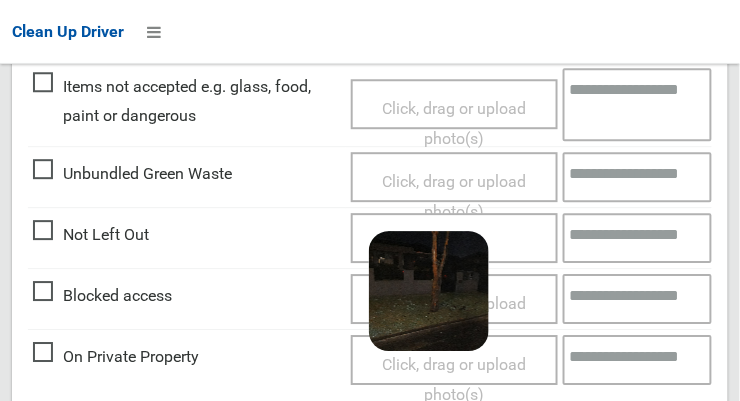 scroll, scrollTop: 1460, scrollLeft: 0, axis: vertical 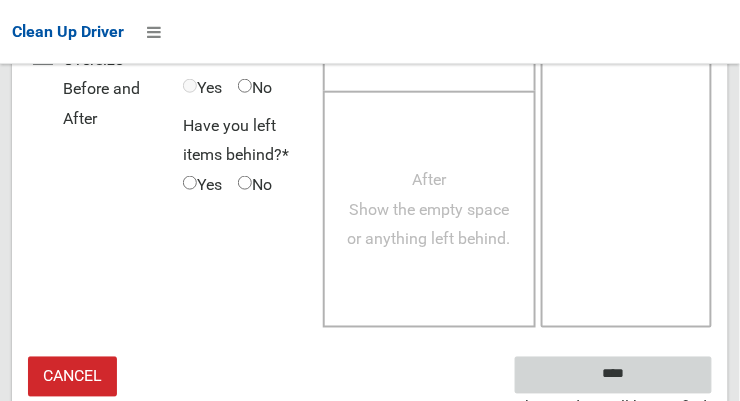 click on "****" at bounding box center (613, 375) 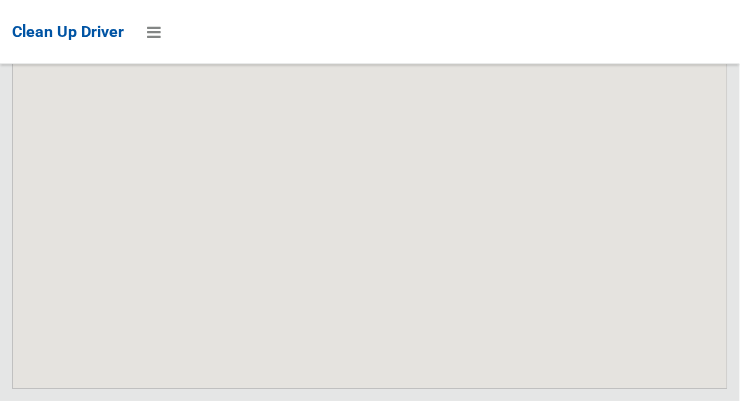 scroll, scrollTop: 16473, scrollLeft: 0, axis: vertical 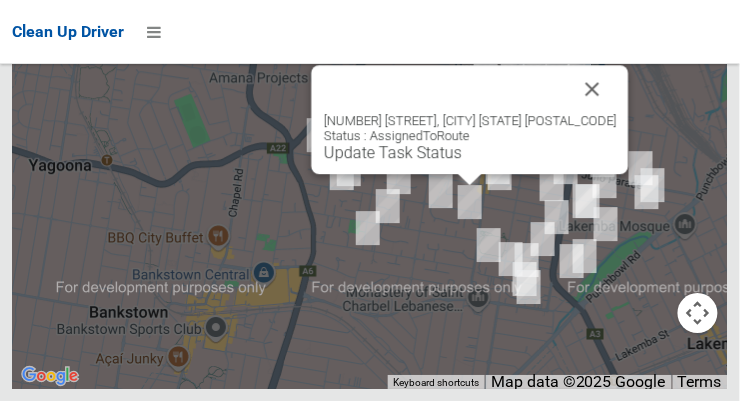 click at bounding box center (593, 89) 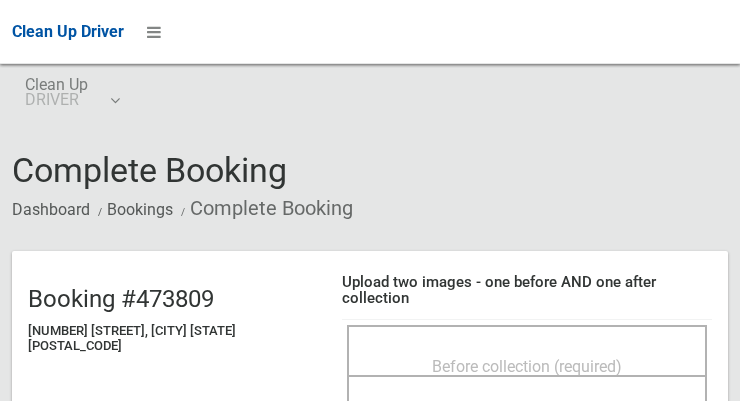 click on "Before collection (required)" at bounding box center [527, 366] 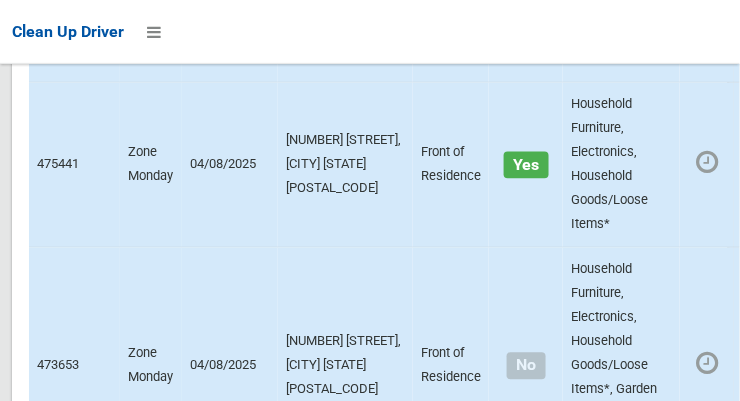 scroll, scrollTop: 9914, scrollLeft: 0, axis: vertical 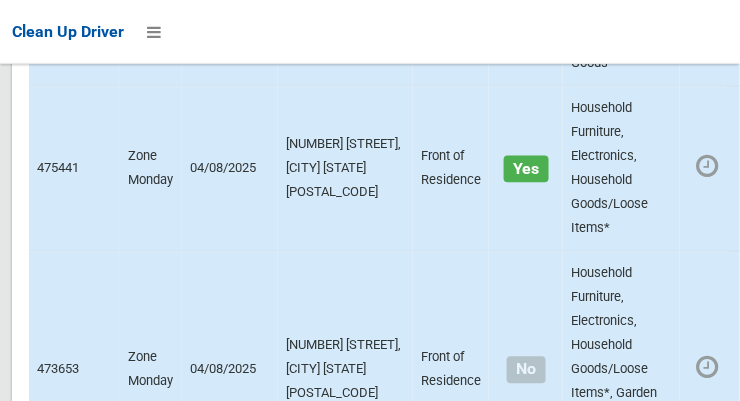 click on "Actions" at bounding box center (790, -2159) 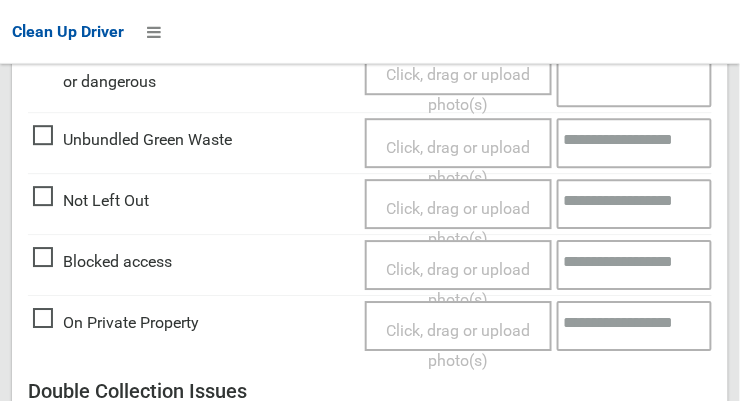scroll, scrollTop: 831, scrollLeft: 0, axis: vertical 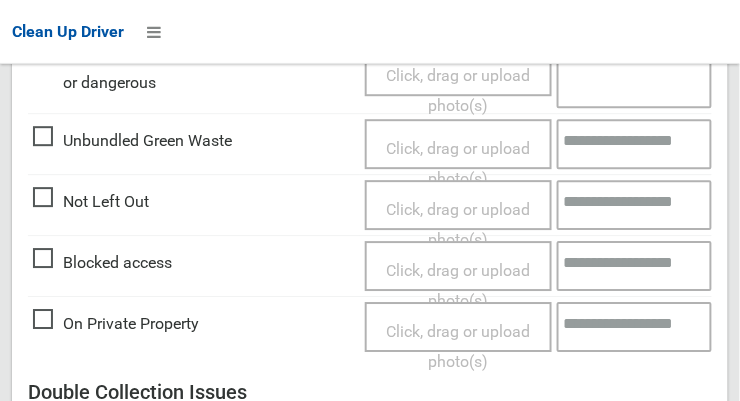 click on "Not Left Out" at bounding box center [91, 202] 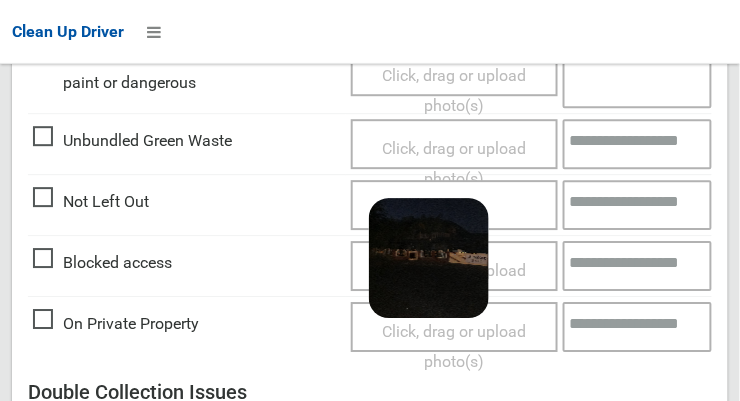 click at bounding box center (638, 205) 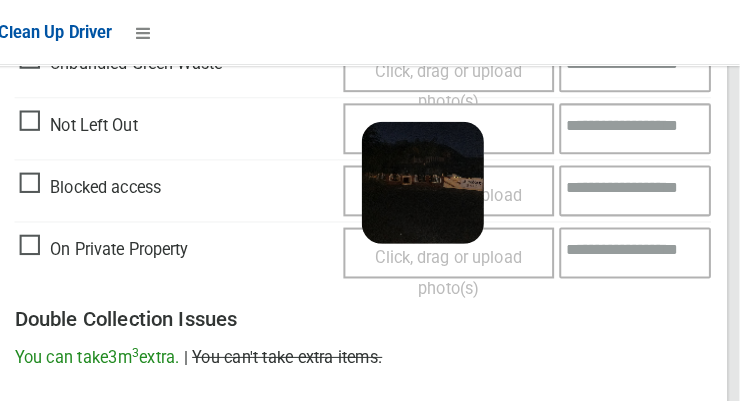scroll, scrollTop: 908, scrollLeft: 0, axis: vertical 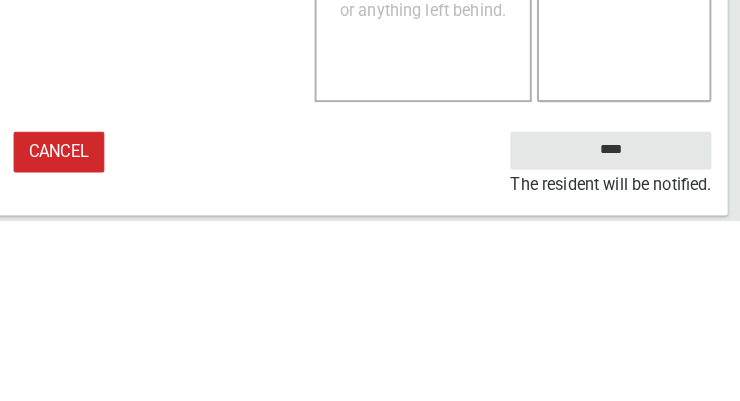 type on "**********" 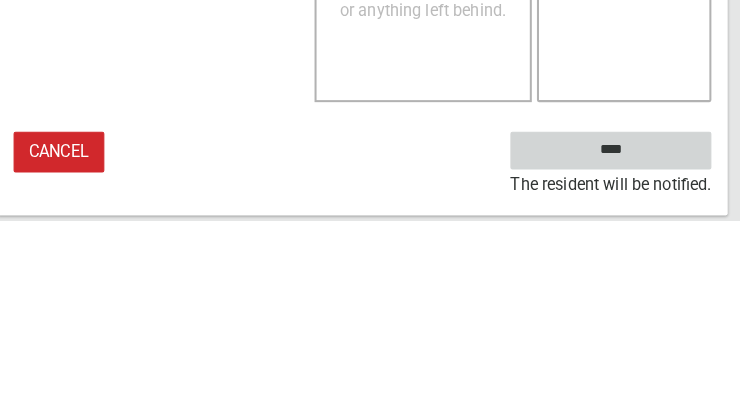 click on "****" at bounding box center (613, 332) 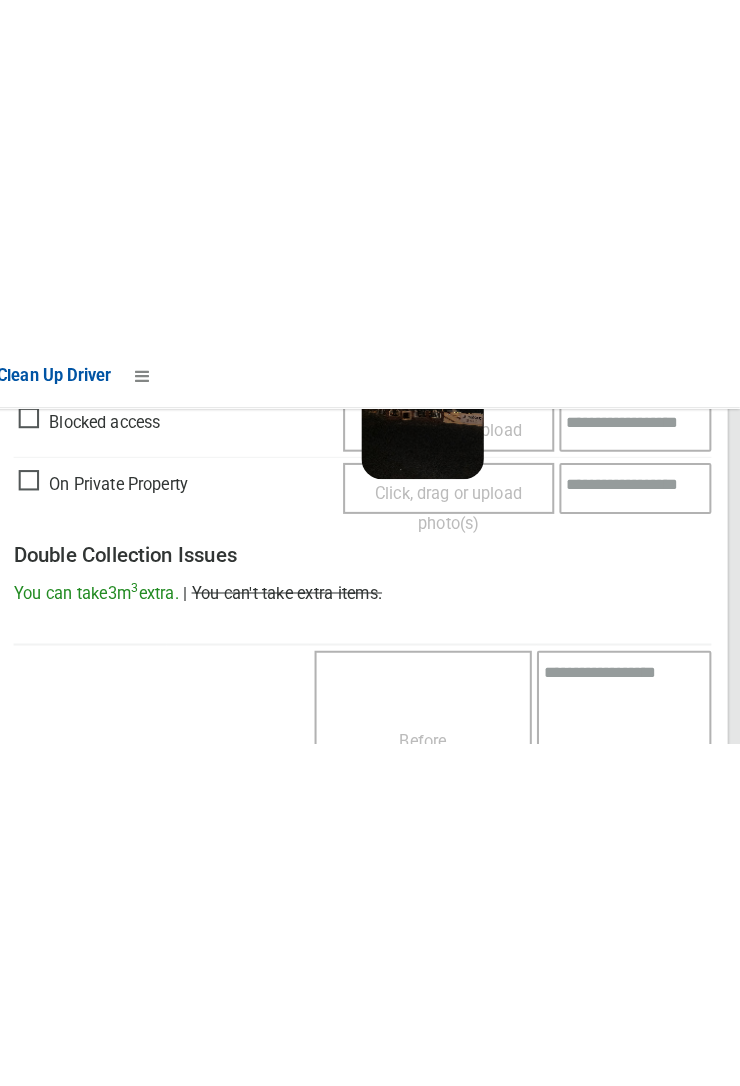 scroll, scrollTop: 819, scrollLeft: 0, axis: vertical 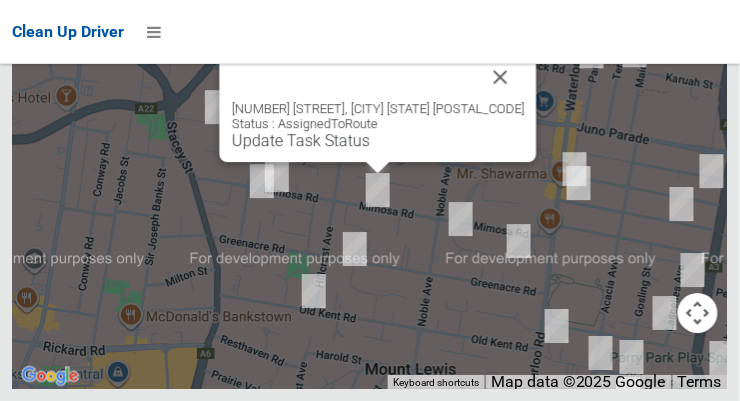 click at bounding box center [501, 77] 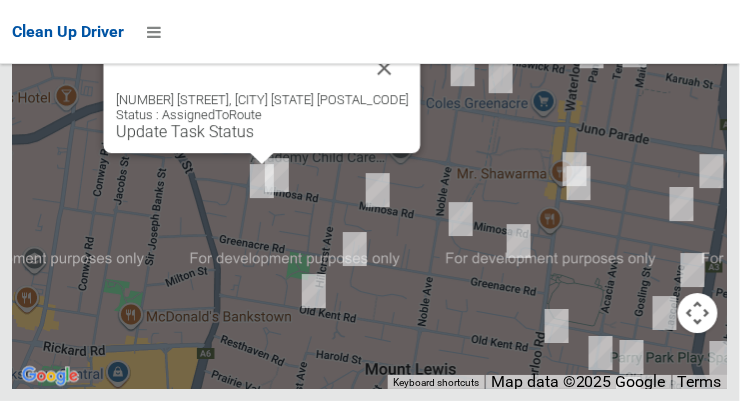 click at bounding box center [385, 68] 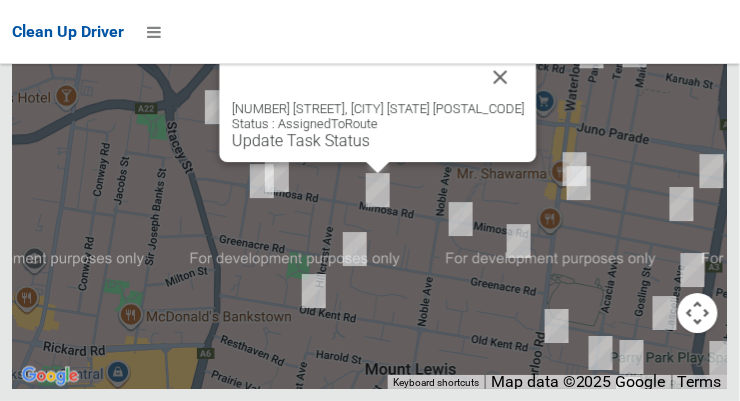 click on "Update Task Status" at bounding box center (301, 140) 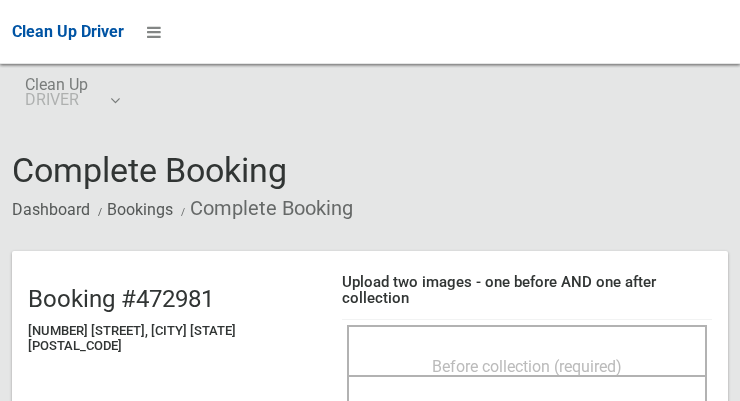 scroll, scrollTop: 0, scrollLeft: 0, axis: both 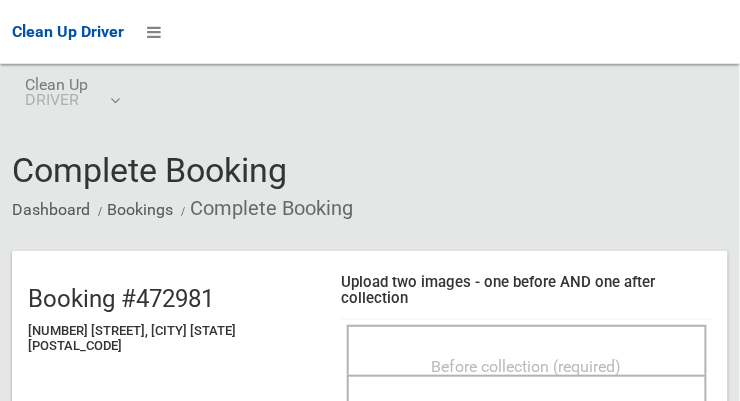click on "Before collection (required)" at bounding box center [527, 366] 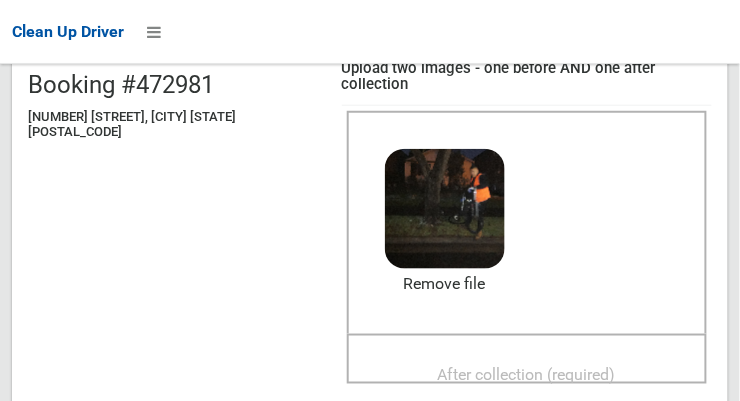 scroll, scrollTop: 214, scrollLeft: 0, axis: vertical 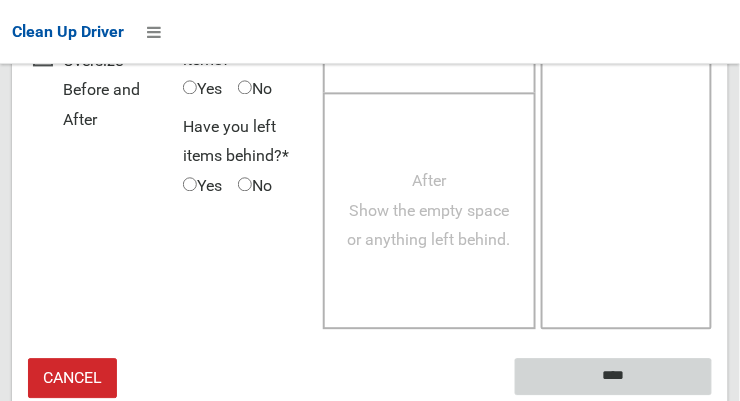 click on "****" at bounding box center (613, 376) 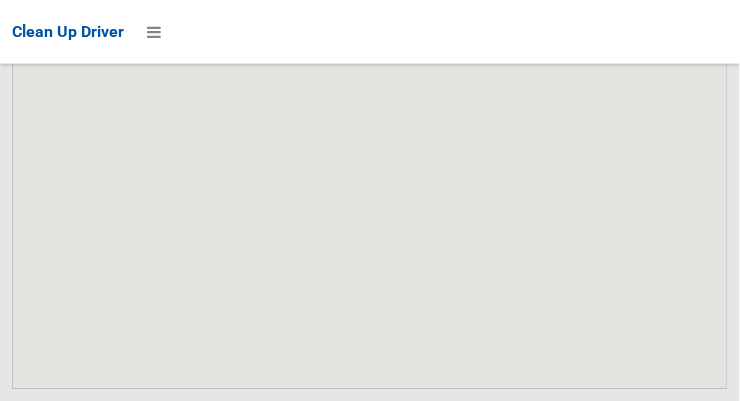 scroll, scrollTop: 16473, scrollLeft: 0, axis: vertical 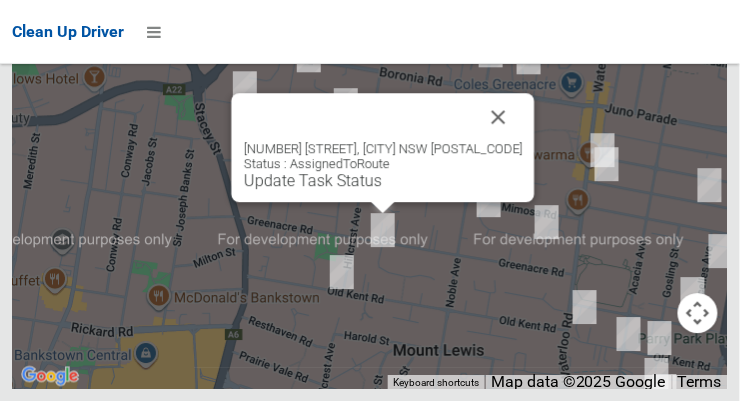 click at bounding box center [499, 117] 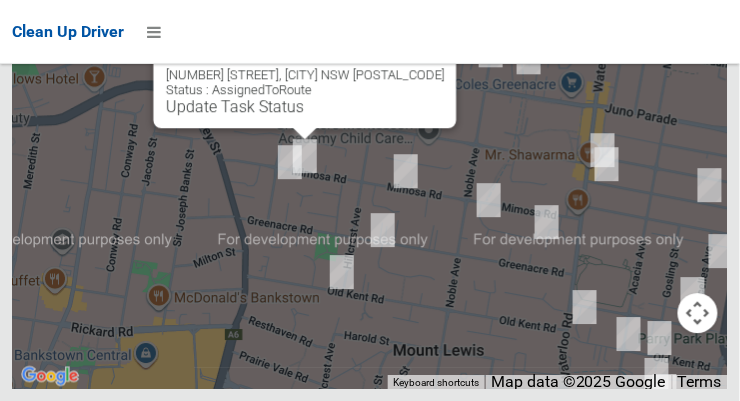 click on "Update Task Status" at bounding box center (235, 106) 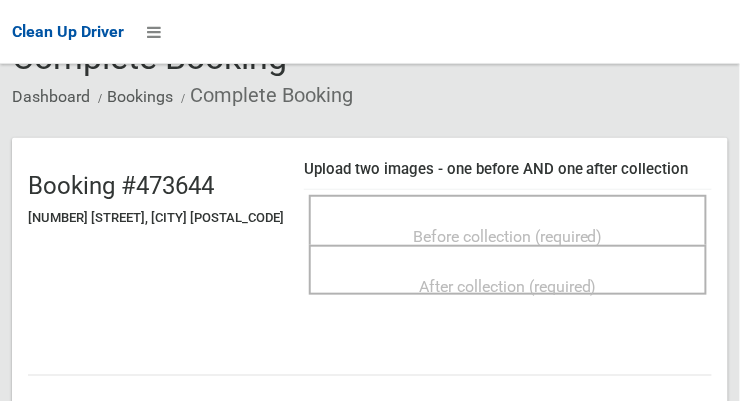 scroll, scrollTop: 112, scrollLeft: 0, axis: vertical 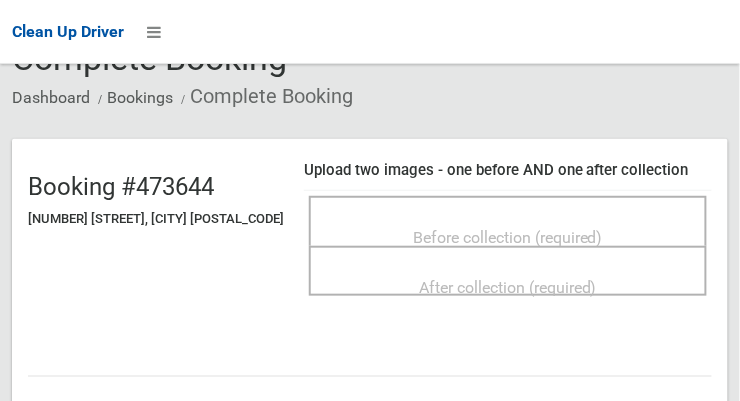click on "Before collection (required)" at bounding box center (508, 237) 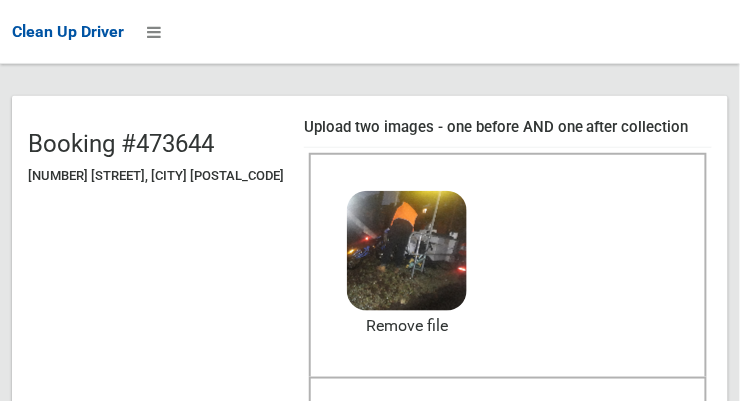 scroll, scrollTop: 320, scrollLeft: 0, axis: vertical 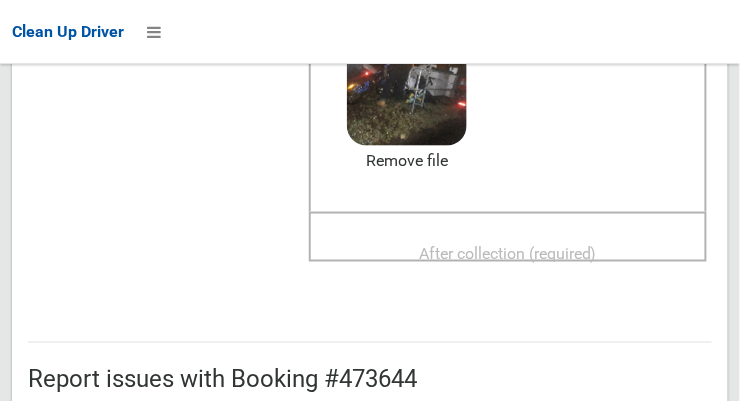 click on "After collection (required)" at bounding box center (508, 253) 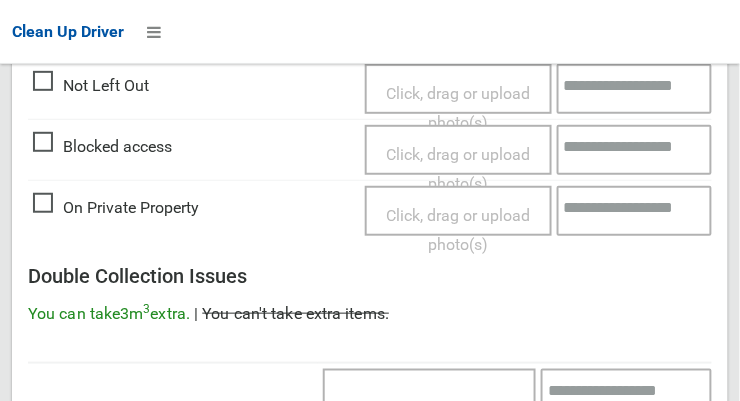 scroll, scrollTop: 1808, scrollLeft: 0, axis: vertical 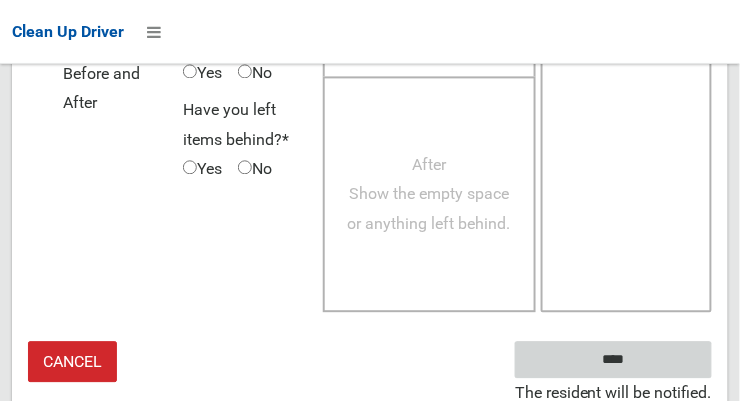 click on "****" at bounding box center [613, 359] 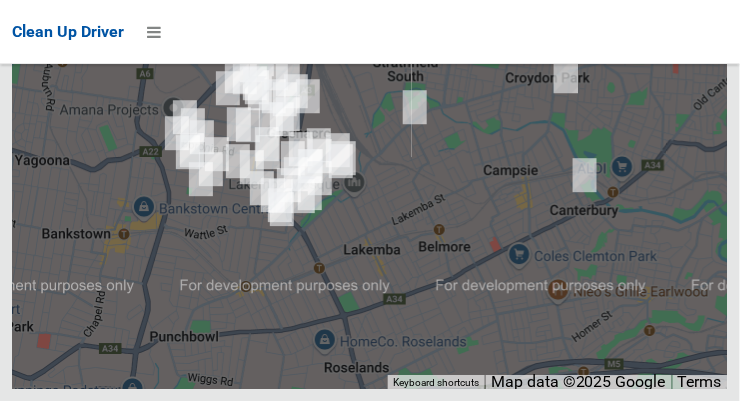 scroll, scrollTop: 16473, scrollLeft: 0, axis: vertical 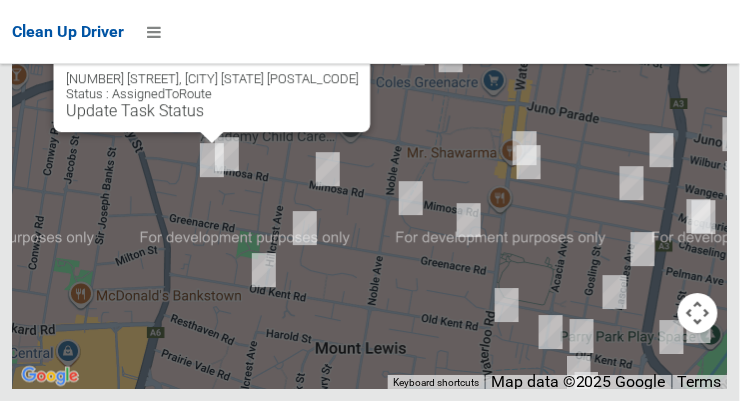 click at bounding box center (335, 47) 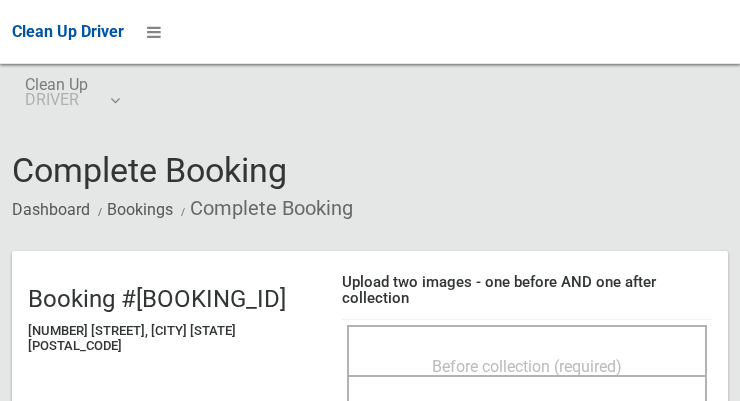 scroll, scrollTop: 0, scrollLeft: 0, axis: both 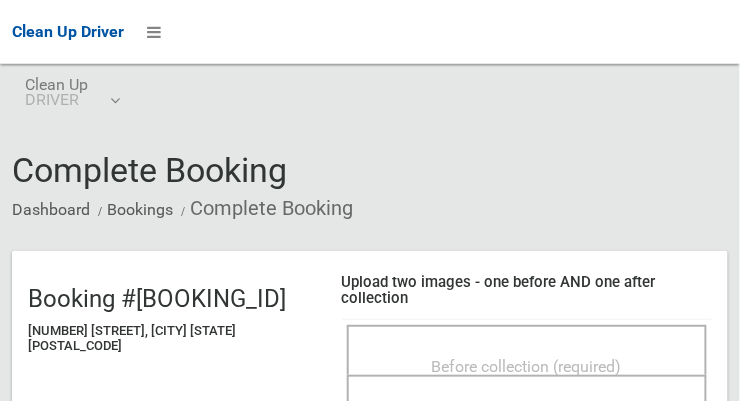 click on "Before collection (required)" at bounding box center (527, 366) 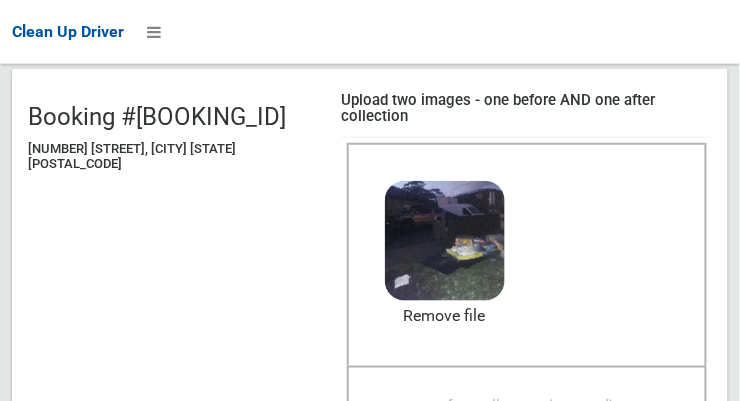 scroll, scrollTop: 197, scrollLeft: 0, axis: vertical 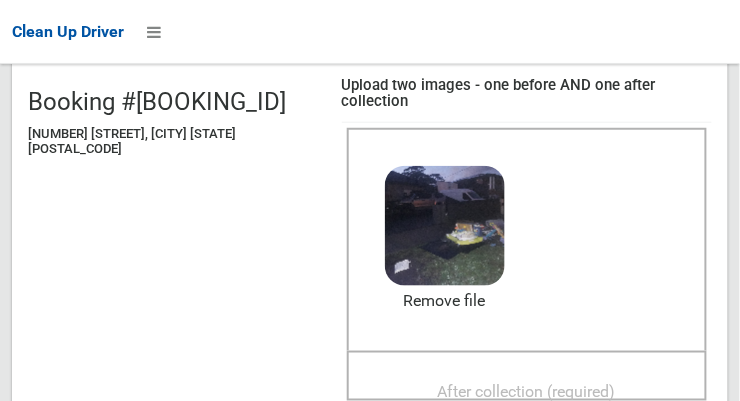 click on "After collection (required)" at bounding box center (527, 392) 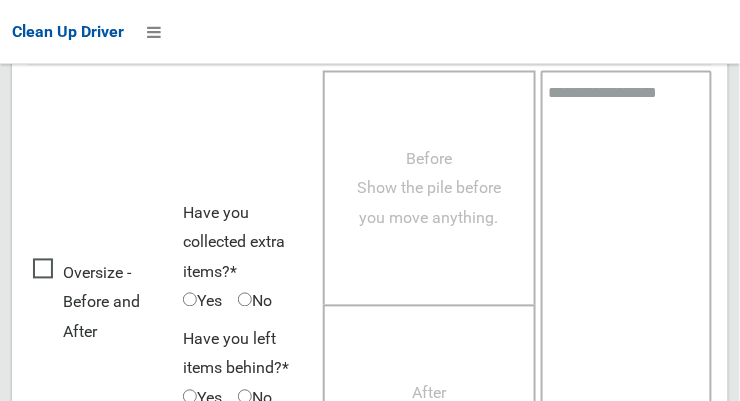scroll, scrollTop: 1808, scrollLeft: 0, axis: vertical 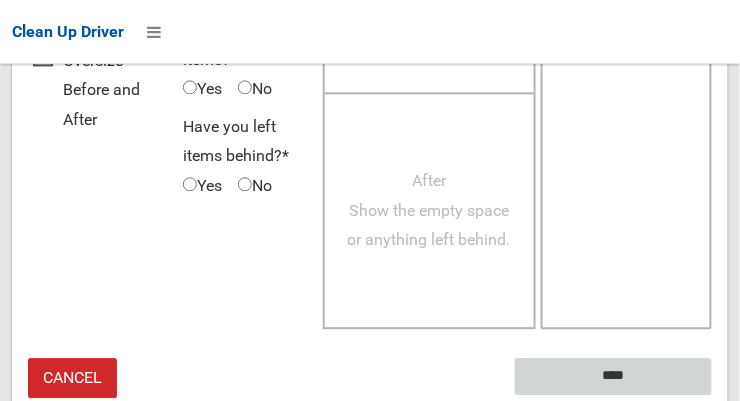 click on "****" at bounding box center [613, 376] 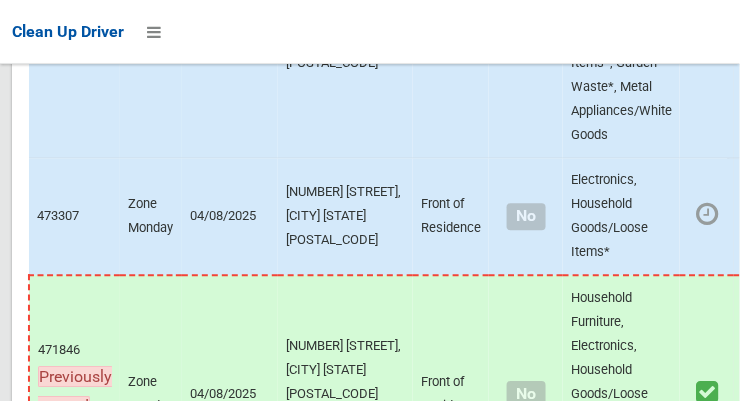 scroll, scrollTop: 16473, scrollLeft: 0, axis: vertical 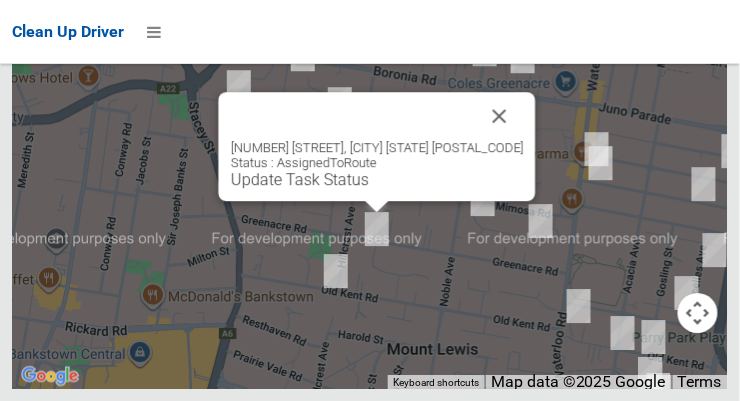 click at bounding box center (500, 116) 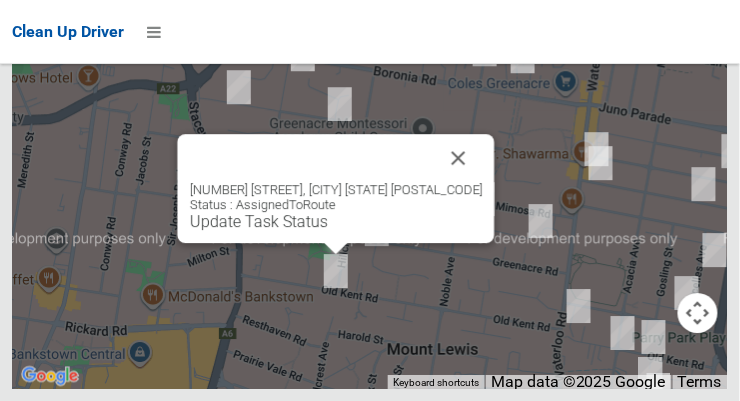click at bounding box center [459, 158] 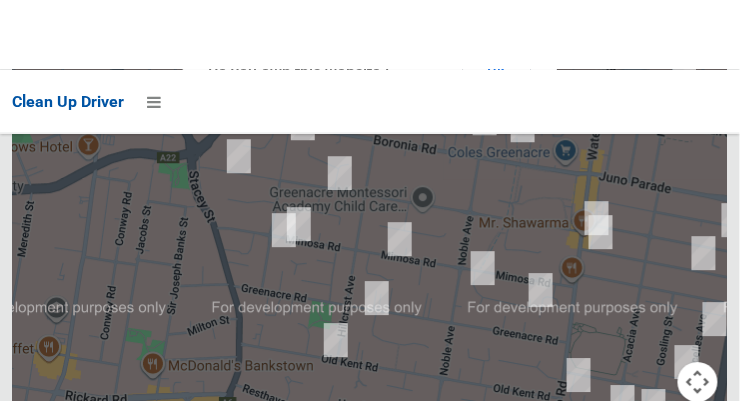 scroll, scrollTop: 16473, scrollLeft: 0, axis: vertical 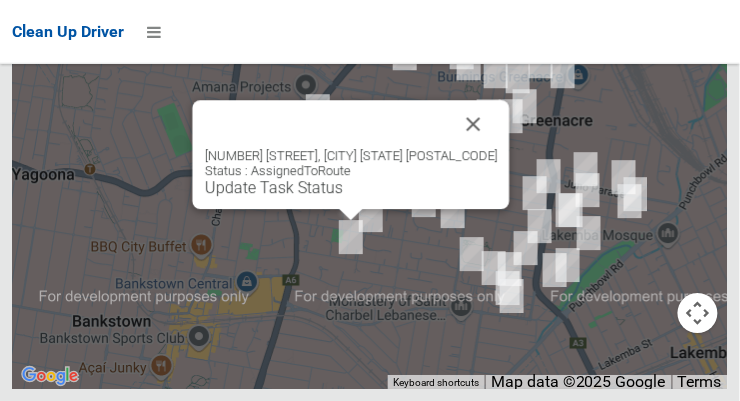 click at bounding box center (474, 124) 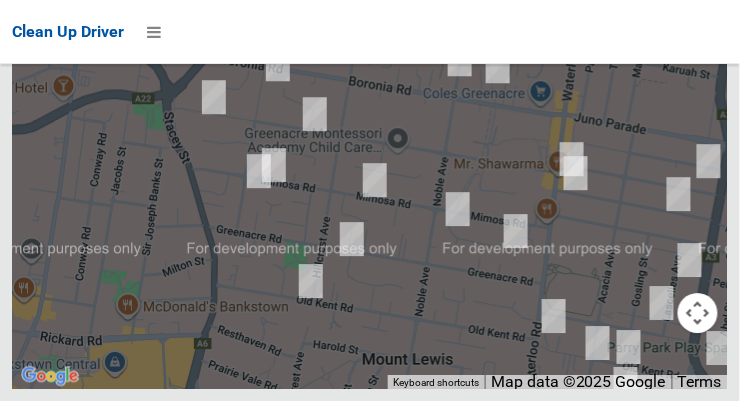 scroll, scrollTop: 16473, scrollLeft: 0, axis: vertical 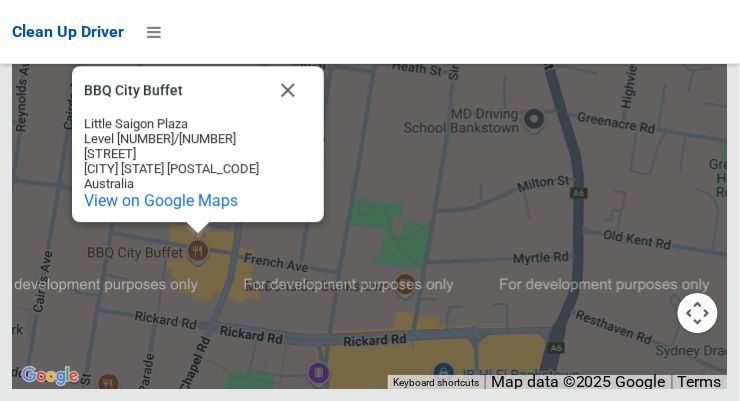 click on "471766
Previously Missed" at bounding box center [74, -287] 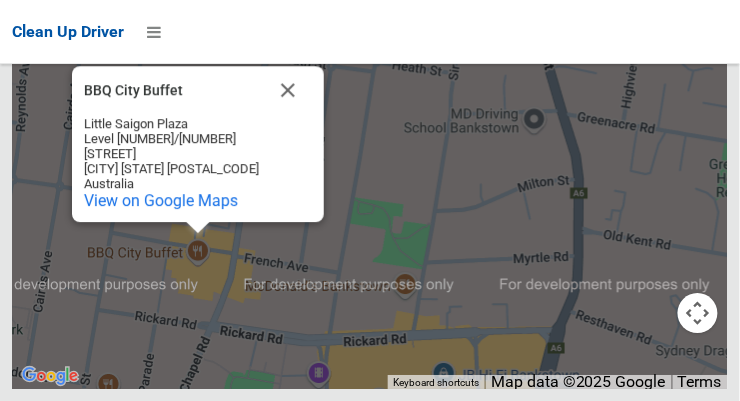scroll, scrollTop: 14859, scrollLeft: 0, axis: vertical 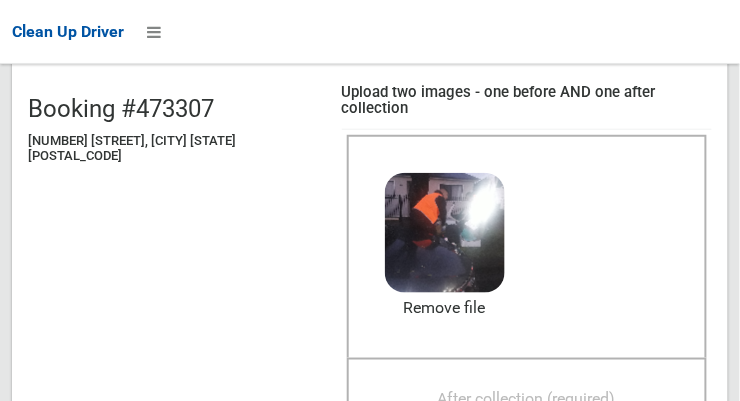 click on "After collection (required)" at bounding box center (527, 399) 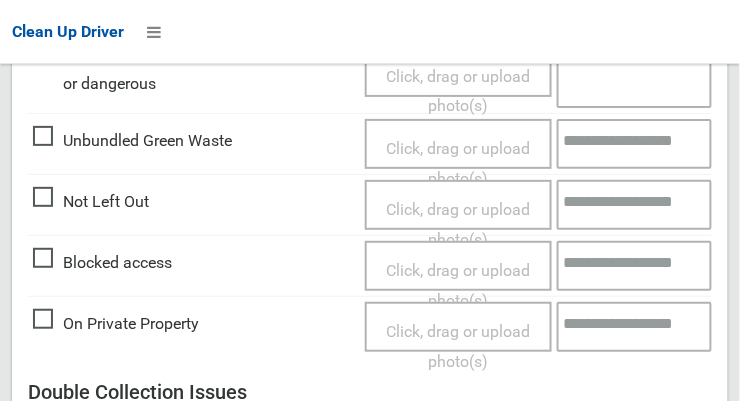 scroll, scrollTop: 1808, scrollLeft: 0, axis: vertical 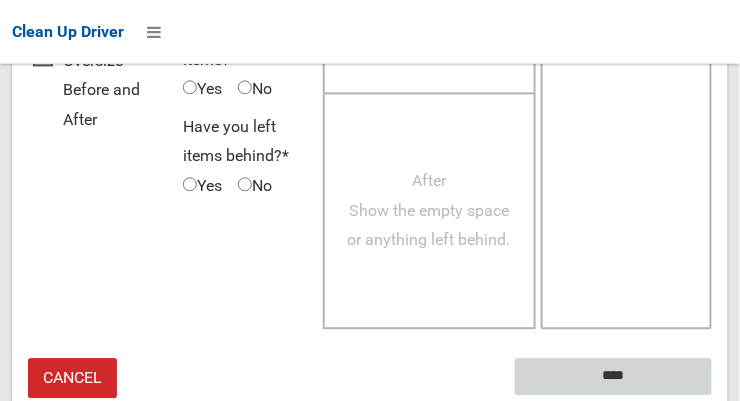 click on "****" at bounding box center (613, 376) 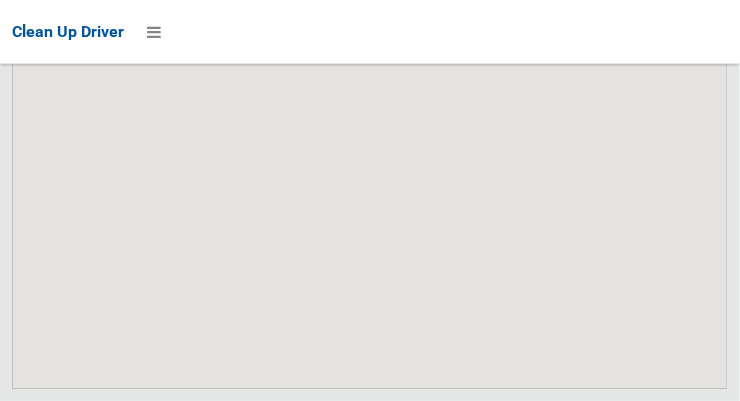 scroll, scrollTop: 16473, scrollLeft: 0, axis: vertical 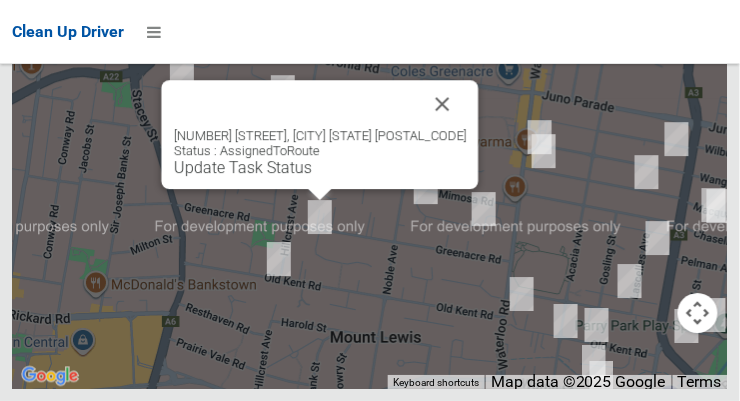 click on "Update Task Status" at bounding box center (243, 167) 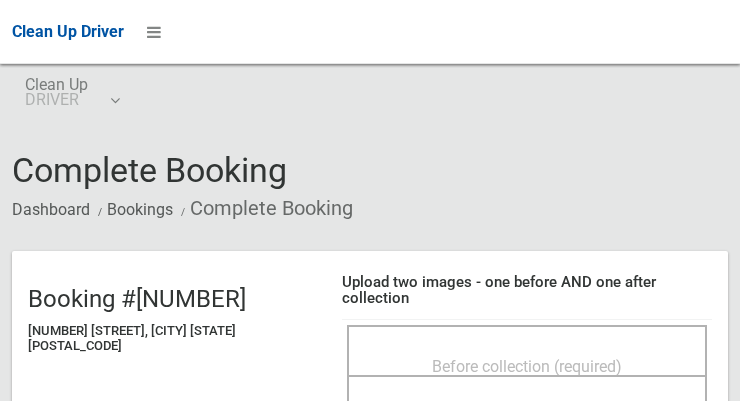 scroll, scrollTop: 0, scrollLeft: 0, axis: both 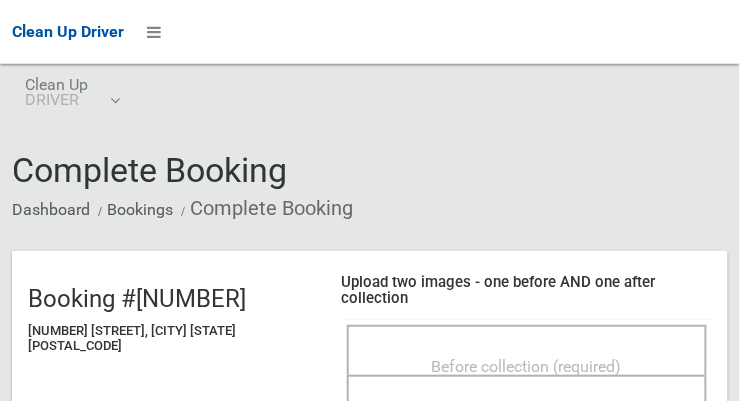 click on "Before collection (required)" at bounding box center (527, 366) 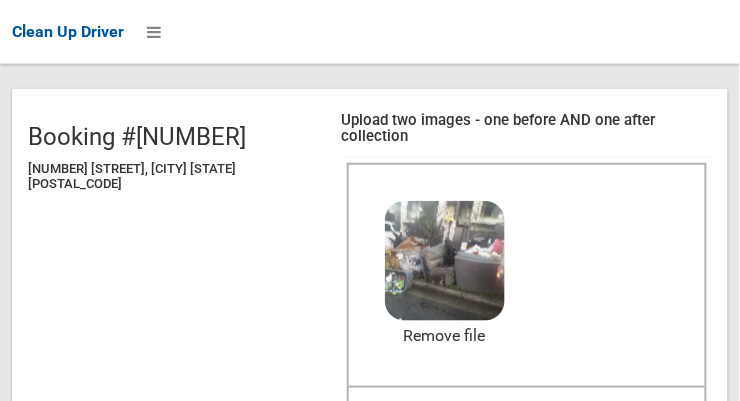 scroll, scrollTop: 163, scrollLeft: 0, axis: vertical 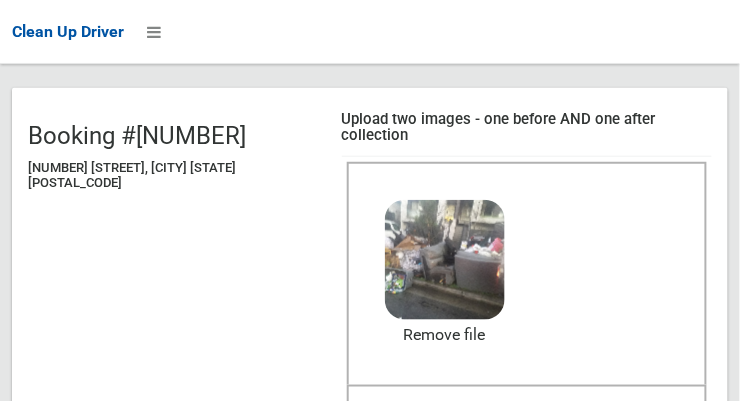 click on "After collection (required)" at bounding box center (527, 426) 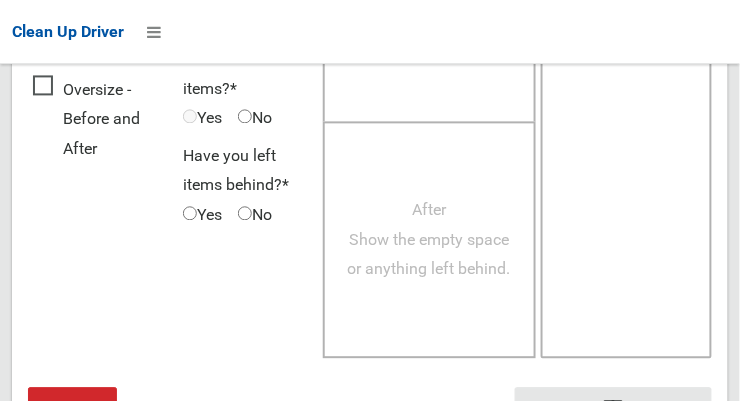 scroll, scrollTop: 1808, scrollLeft: 0, axis: vertical 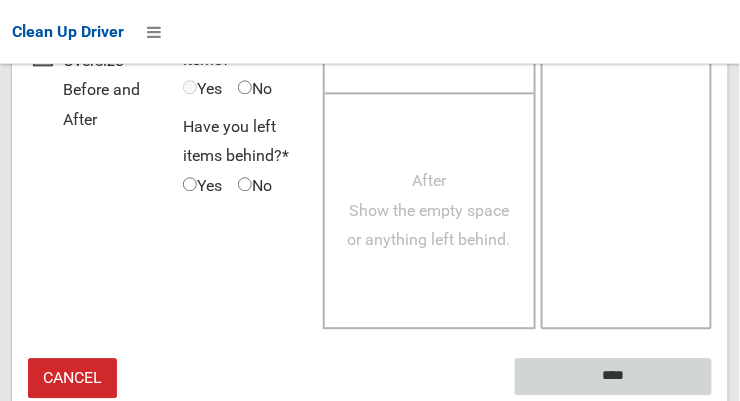 click on "****" at bounding box center [613, 376] 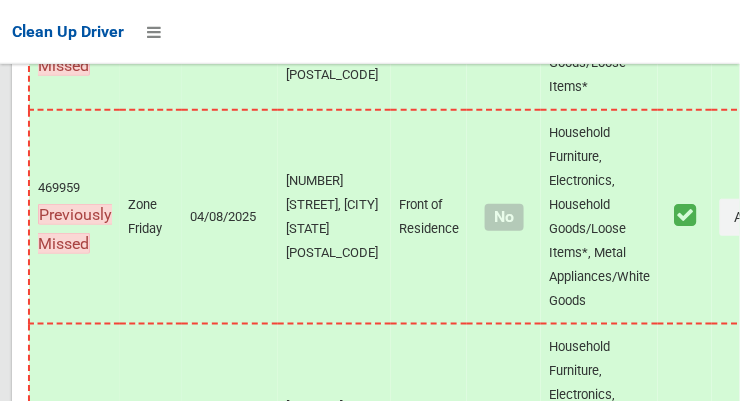 scroll, scrollTop: 16473, scrollLeft: 0, axis: vertical 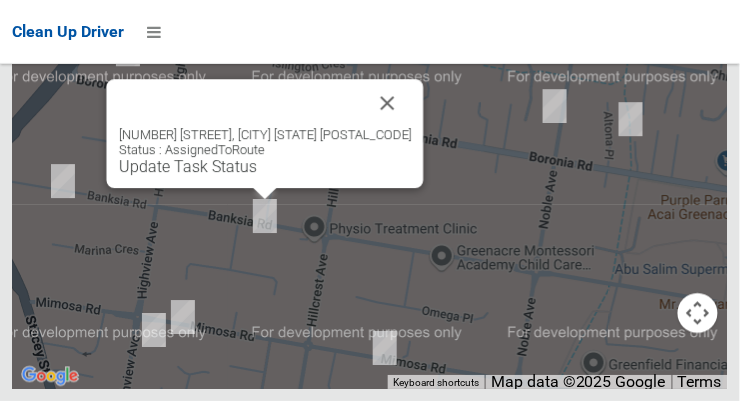 click at bounding box center (388, 103) 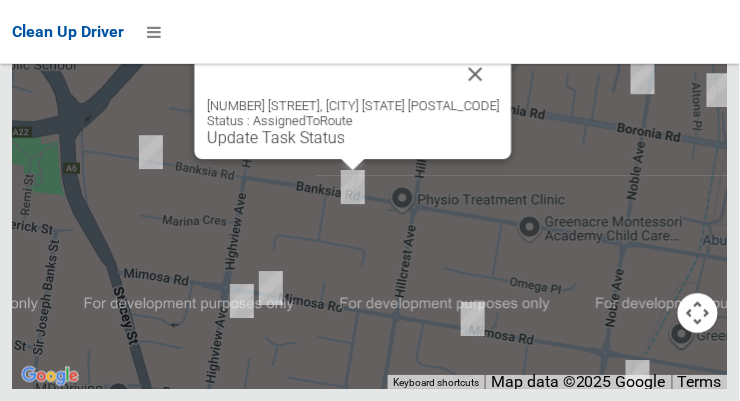 click at bounding box center [476, 74] 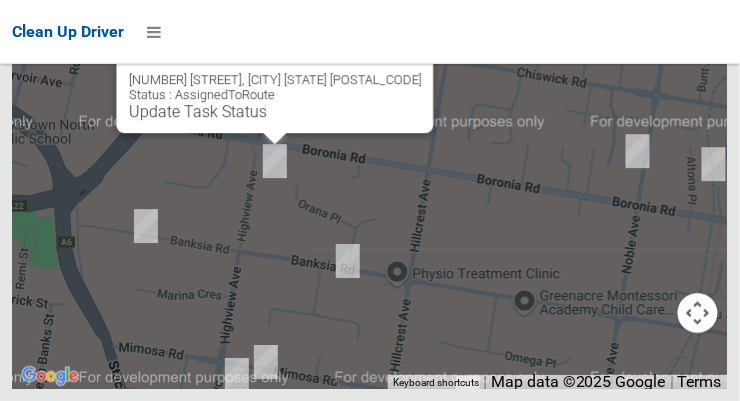 click at bounding box center (398, 48) 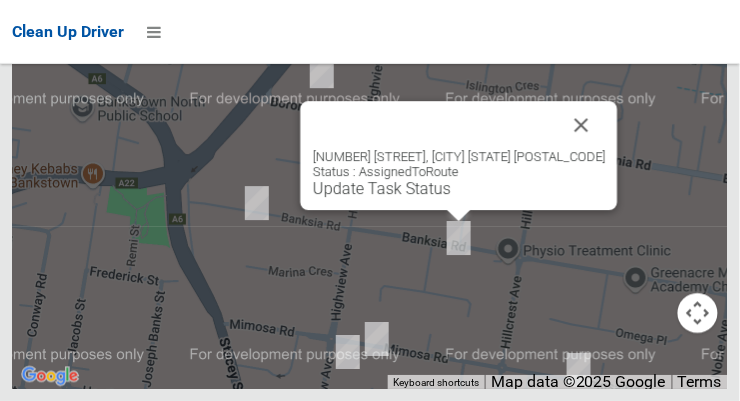 click at bounding box center [582, 125] 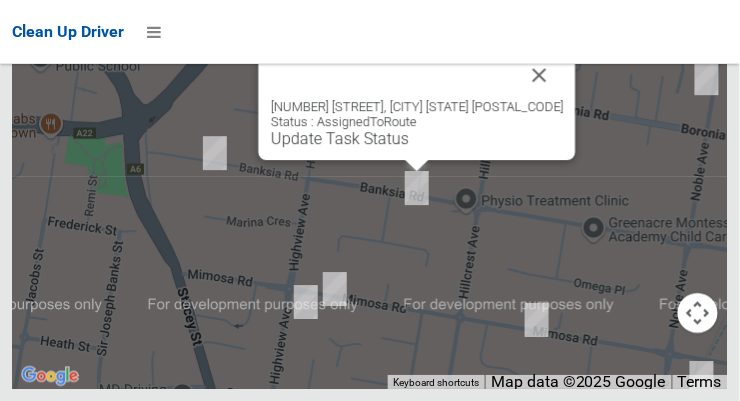 click on "Update Task Status" at bounding box center (340, 138) 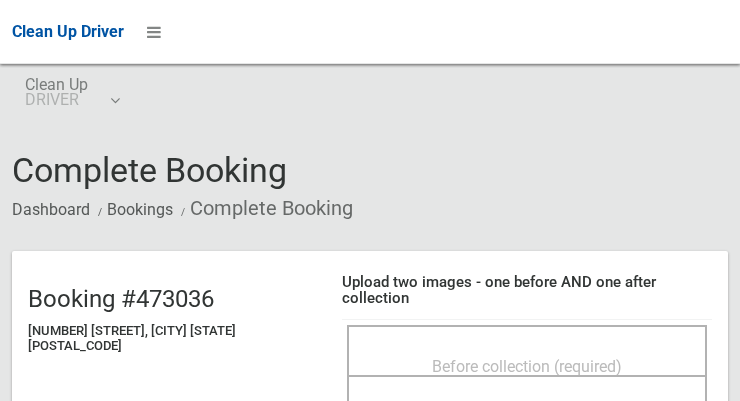 click on "Before collection (required)" at bounding box center (527, 365) 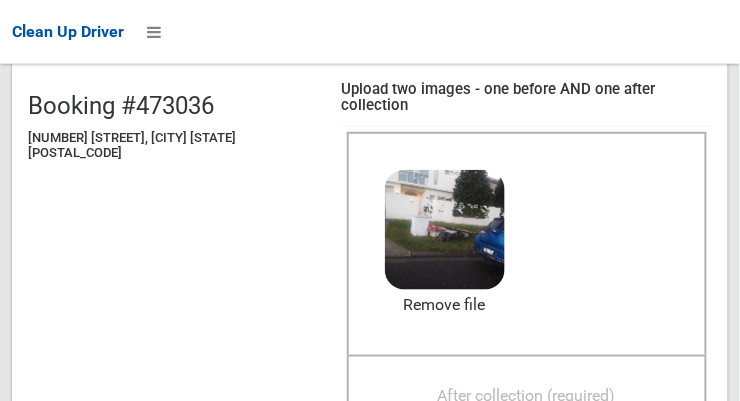 scroll, scrollTop: 221, scrollLeft: 0, axis: vertical 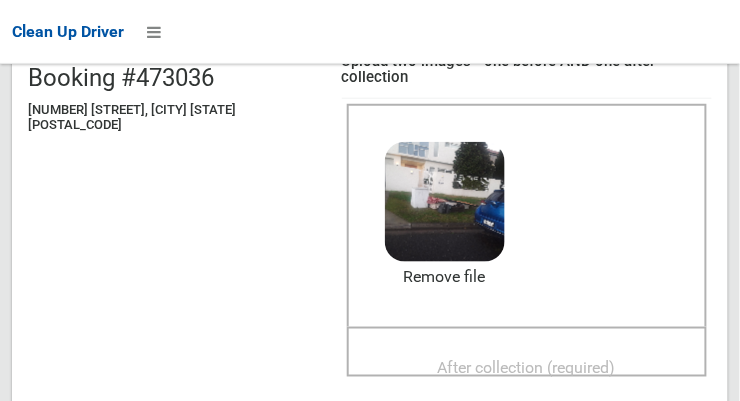 click on "After collection (required)" at bounding box center [527, 368] 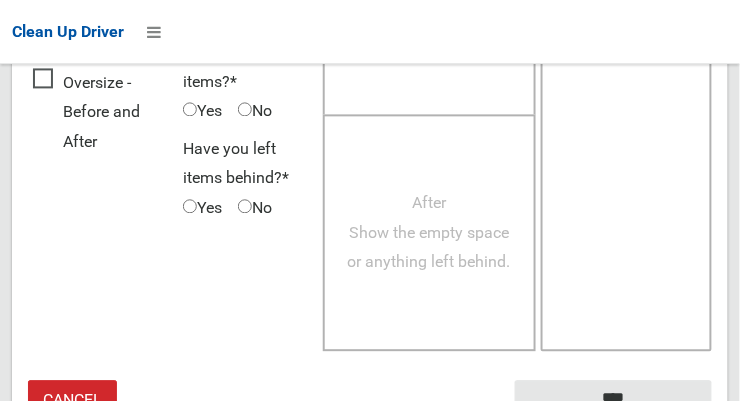 scroll, scrollTop: 1808, scrollLeft: 0, axis: vertical 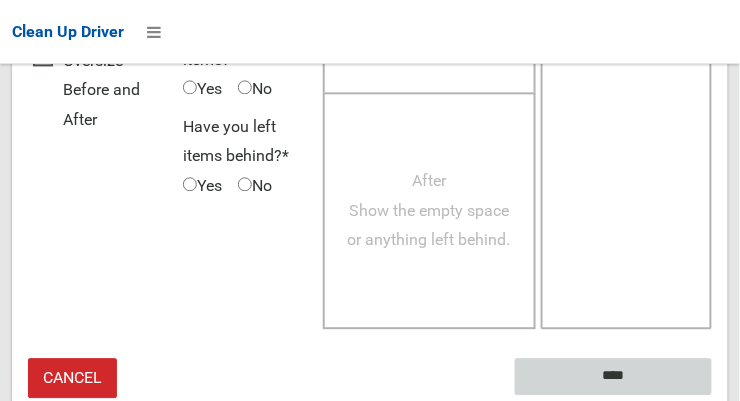 click on "****" at bounding box center [613, 376] 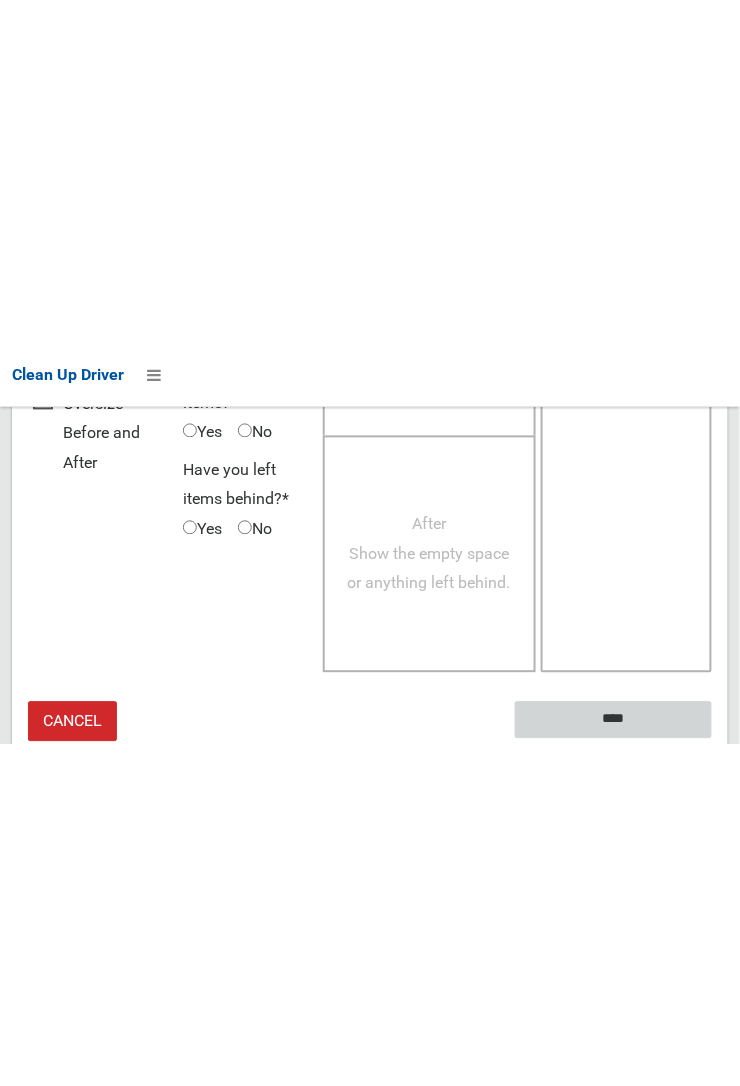 scroll, scrollTop: 1166, scrollLeft: 0, axis: vertical 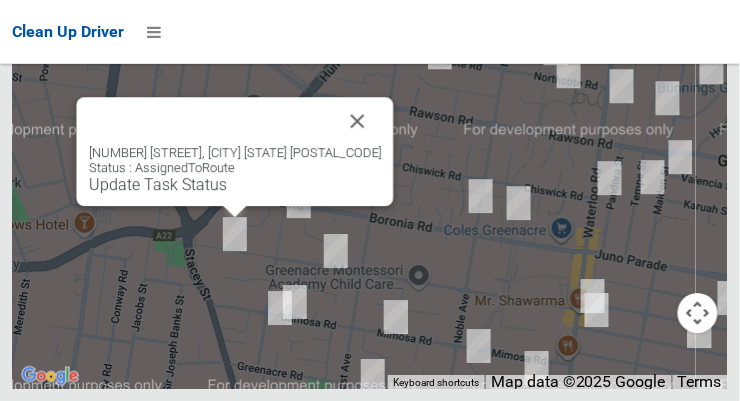 click at bounding box center [358, 121] 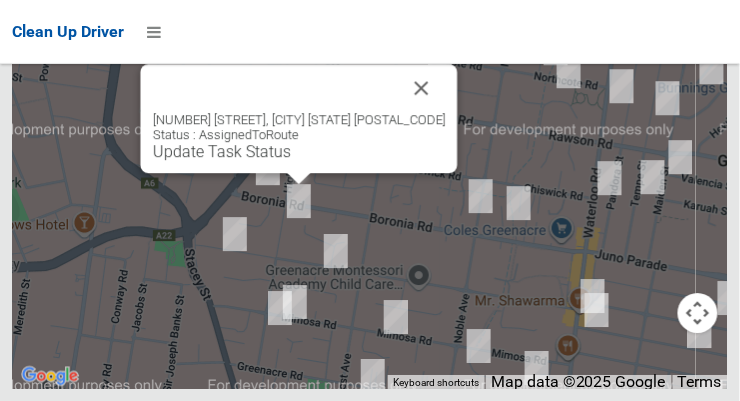 click at bounding box center (422, 88) 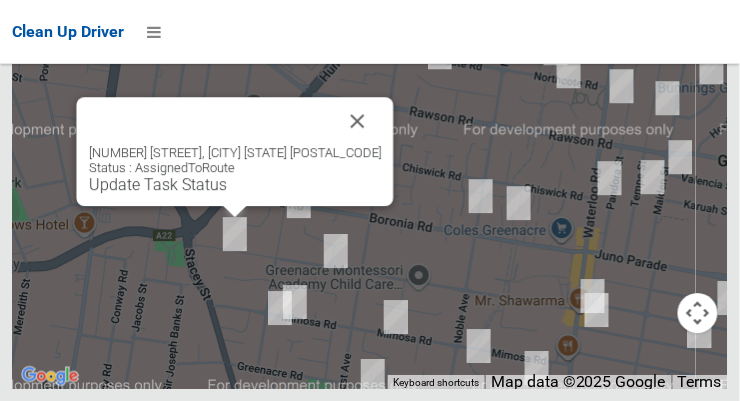 click on "Update Task Status" at bounding box center [158, 184] 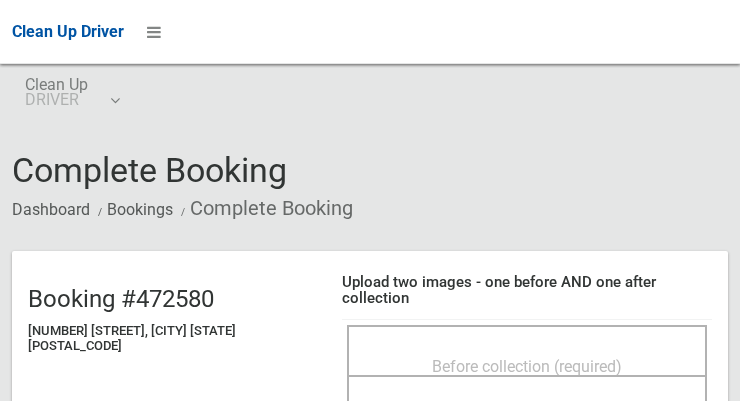 scroll, scrollTop: 0, scrollLeft: 0, axis: both 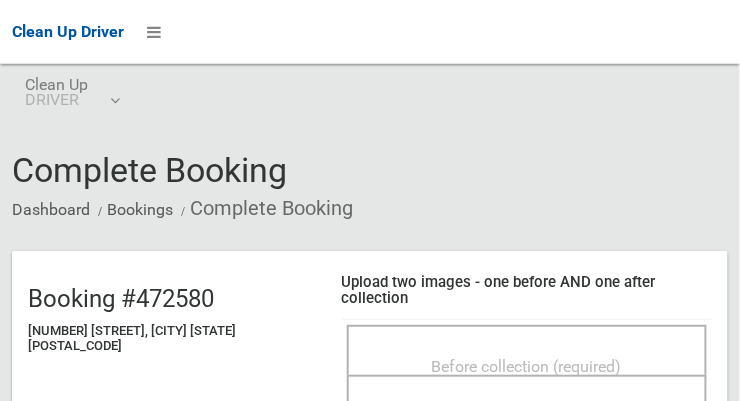click on "Before collection (required)" at bounding box center (527, 366) 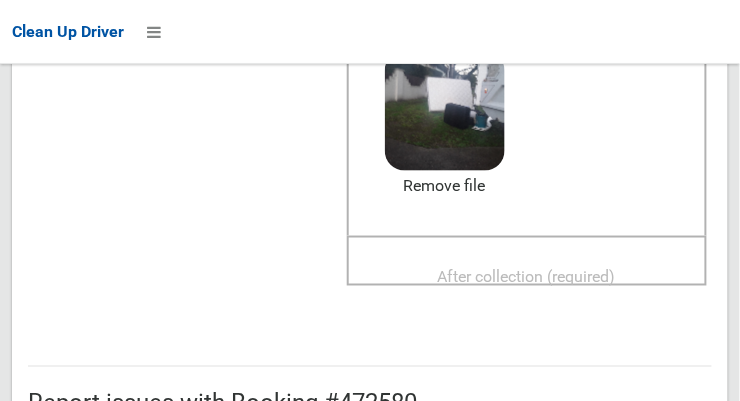 scroll, scrollTop: 309, scrollLeft: 0, axis: vertical 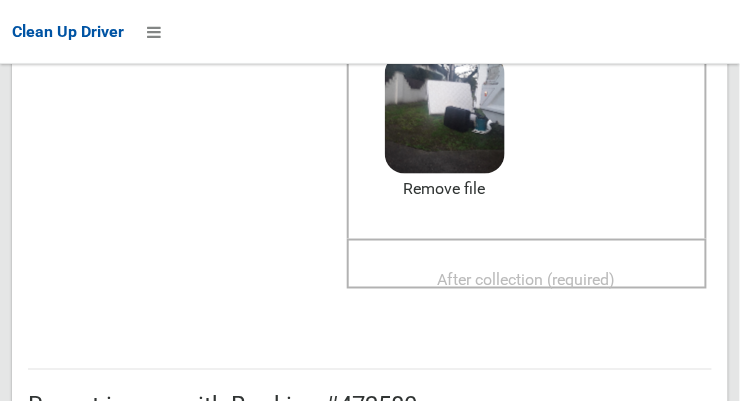 click on "After collection (required)" at bounding box center (527, 280) 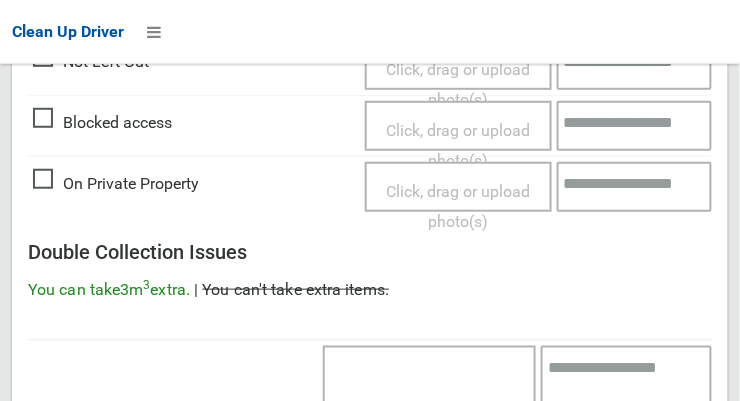 scroll, scrollTop: 1808, scrollLeft: 0, axis: vertical 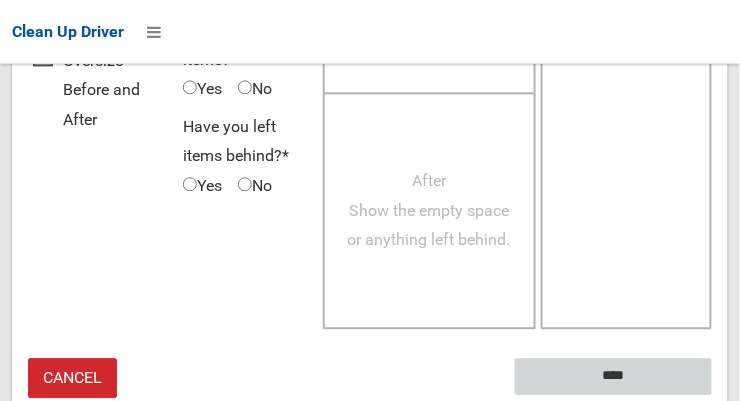 click on "****" at bounding box center [613, 376] 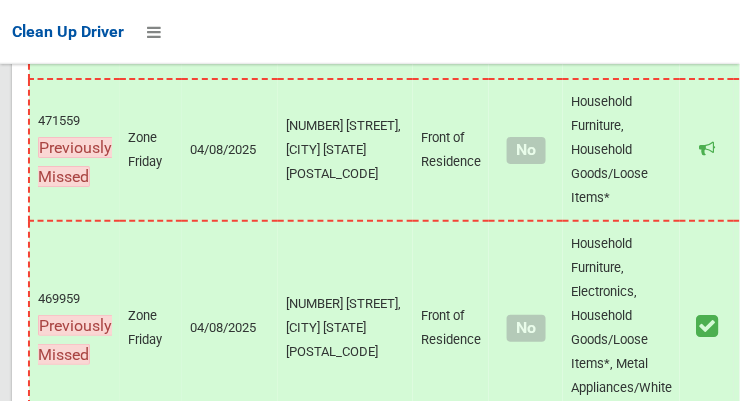 scroll, scrollTop: 13982, scrollLeft: 0, axis: vertical 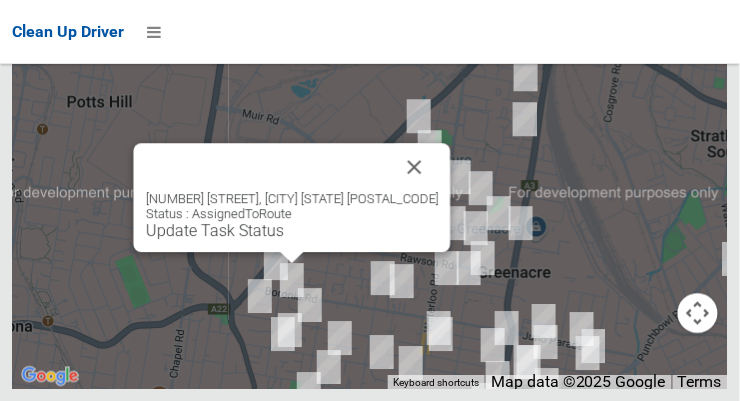 click on "Update Task Status" at bounding box center [215, 230] 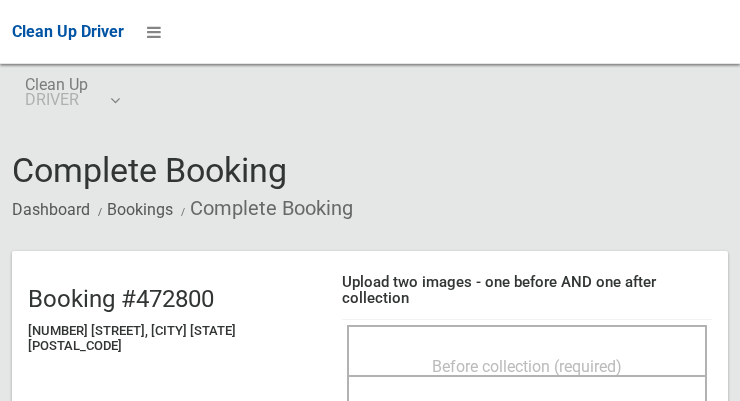 click on "Before collection (required)" at bounding box center (527, 366) 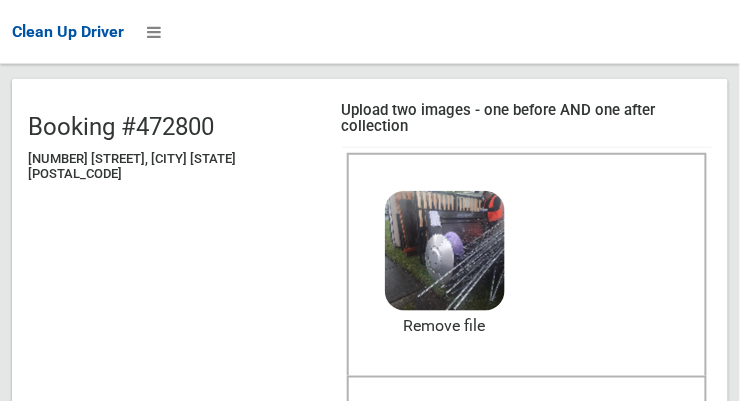 scroll, scrollTop: 277, scrollLeft: 0, axis: vertical 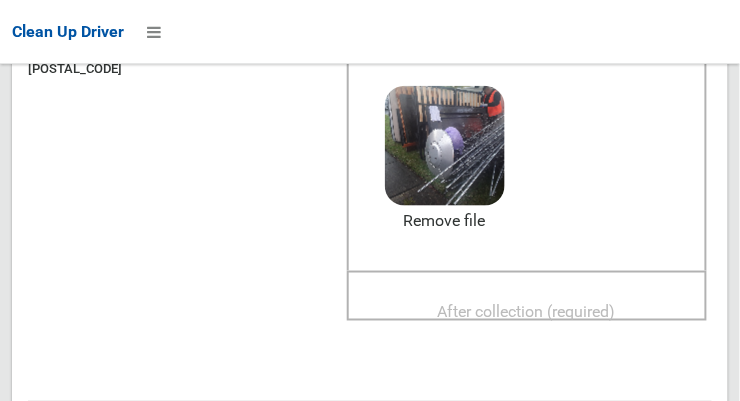 click on "After collection (required)" at bounding box center [527, 312] 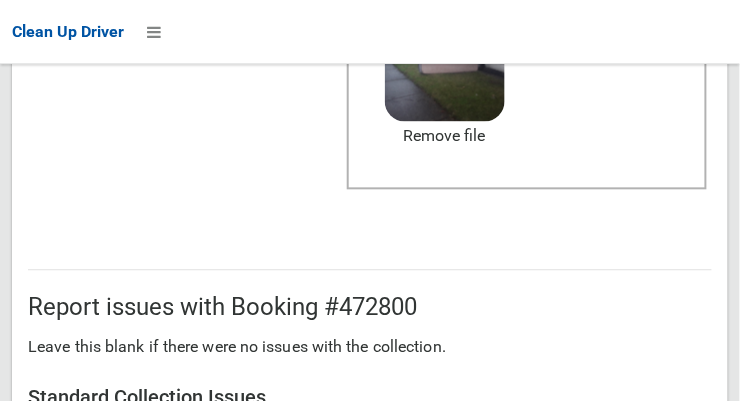 scroll, scrollTop: 1808, scrollLeft: 0, axis: vertical 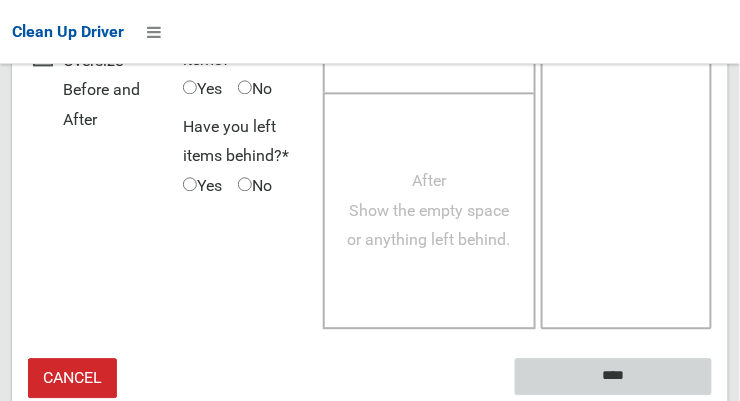 click on "****" at bounding box center (613, 376) 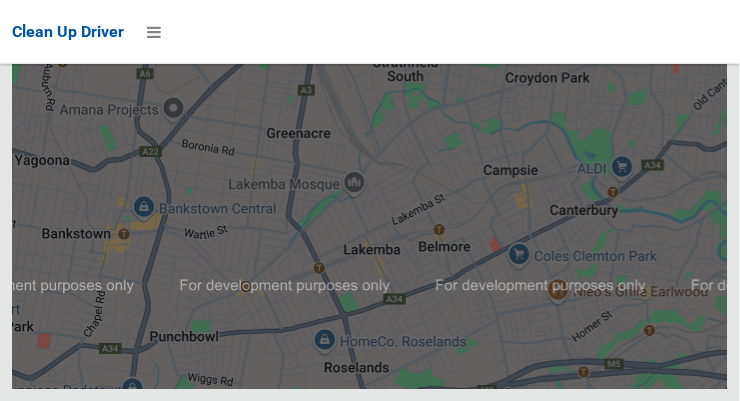 scroll, scrollTop: 16473, scrollLeft: 0, axis: vertical 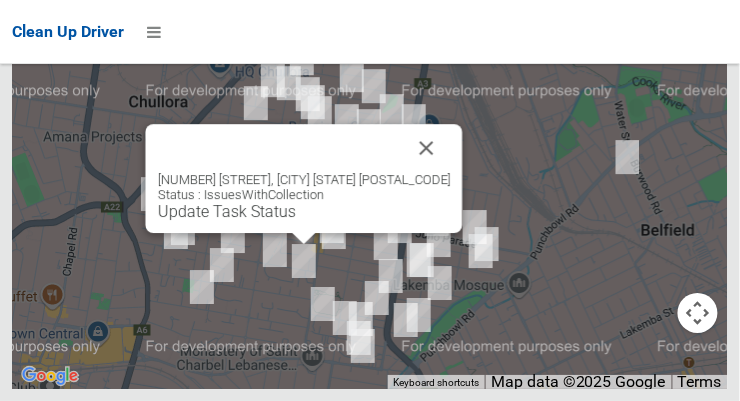 click at bounding box center [427, 148] 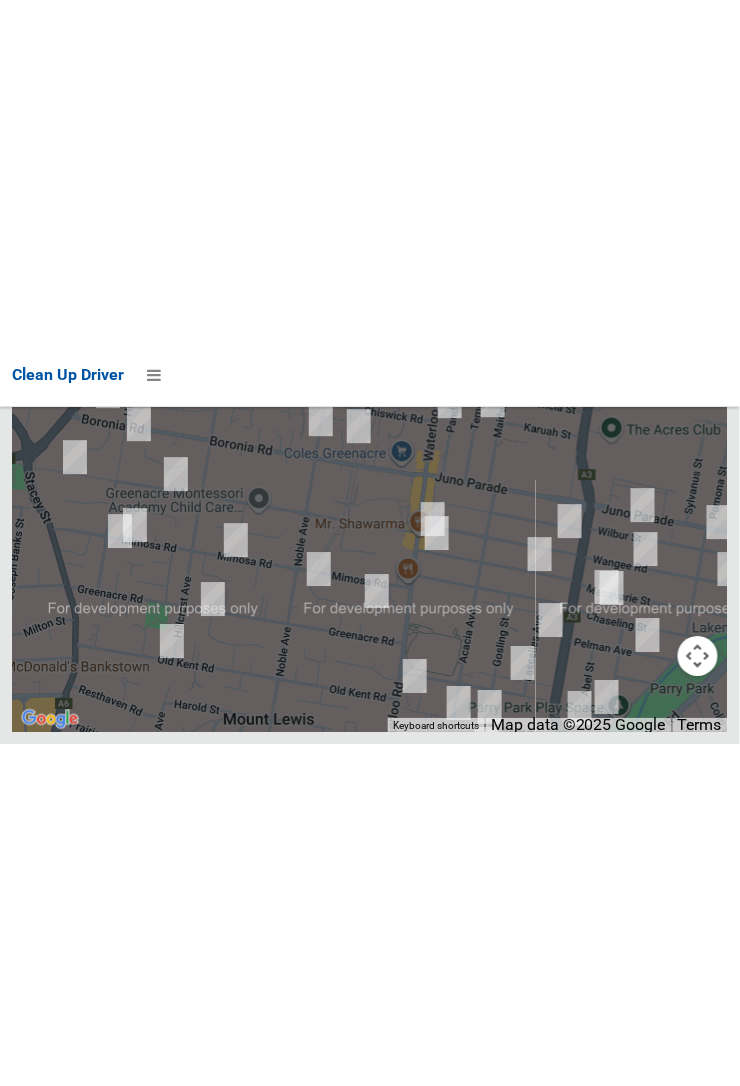scroll, scrollTop: 15833, scrollLeft: 0, axis: vertical 